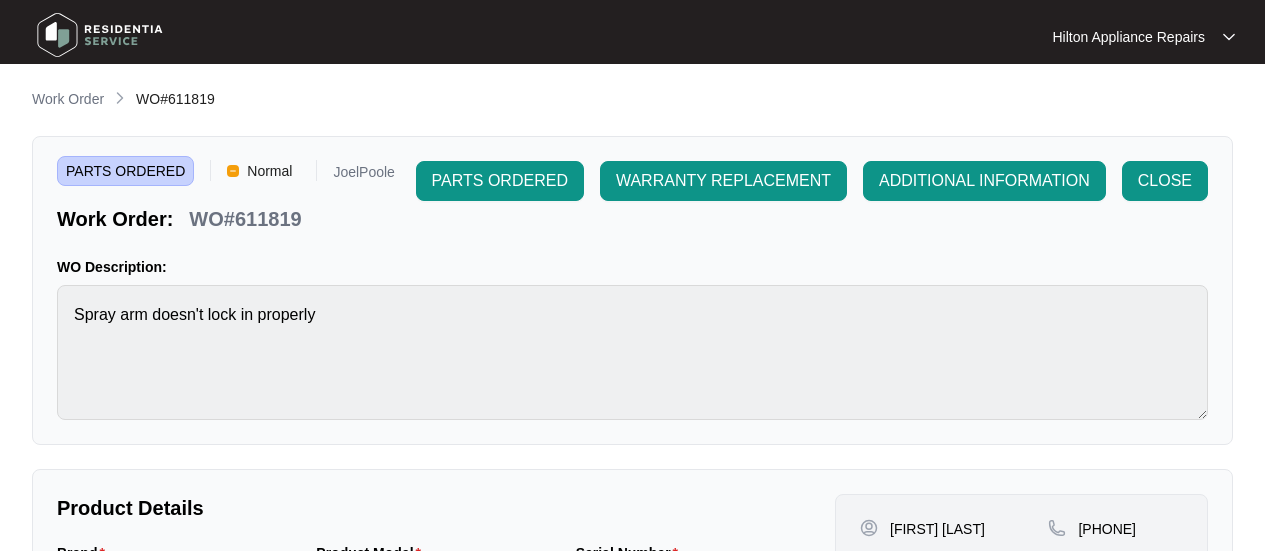 scroll, scrollTop: 746, scrollLeft: 0, axis: vertical 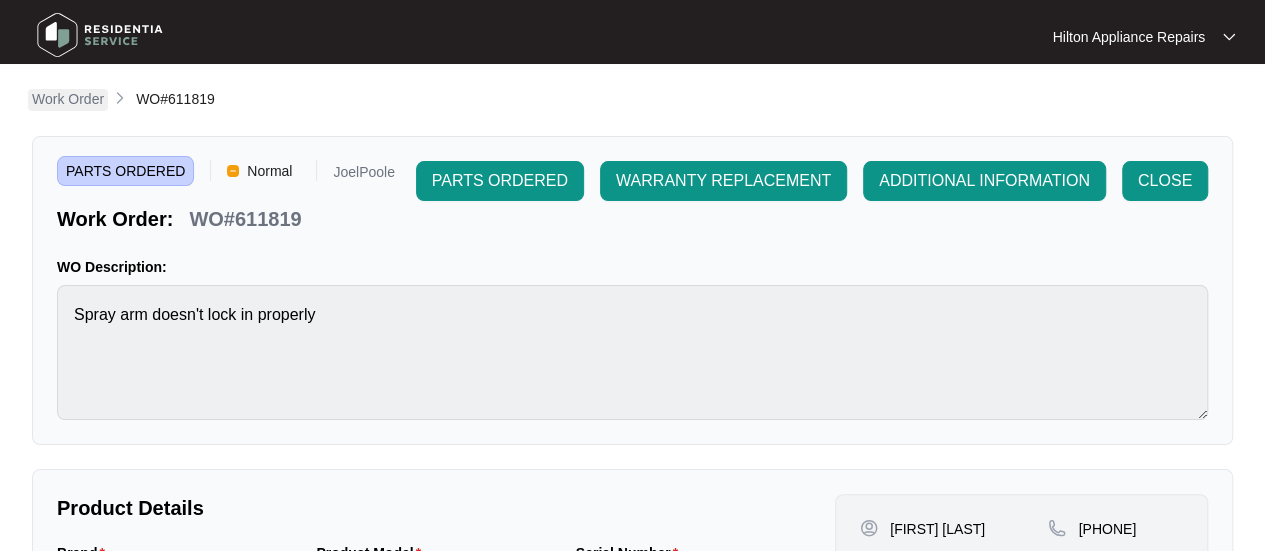 click on "Work Order" at bounding box center [68, 99] 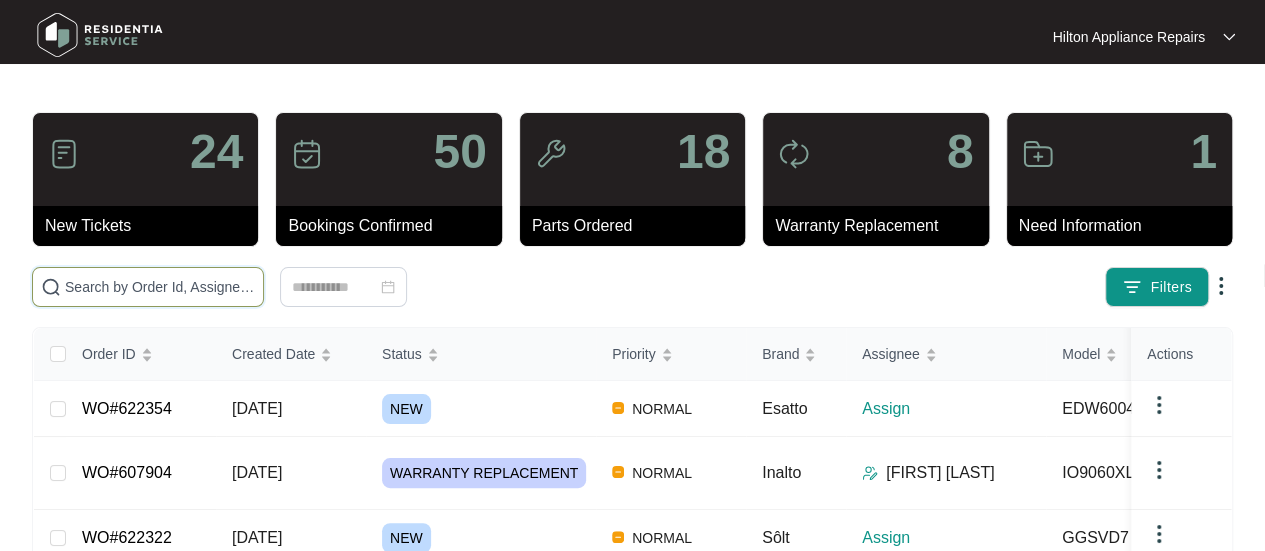 click at bounding box center [160, 287] 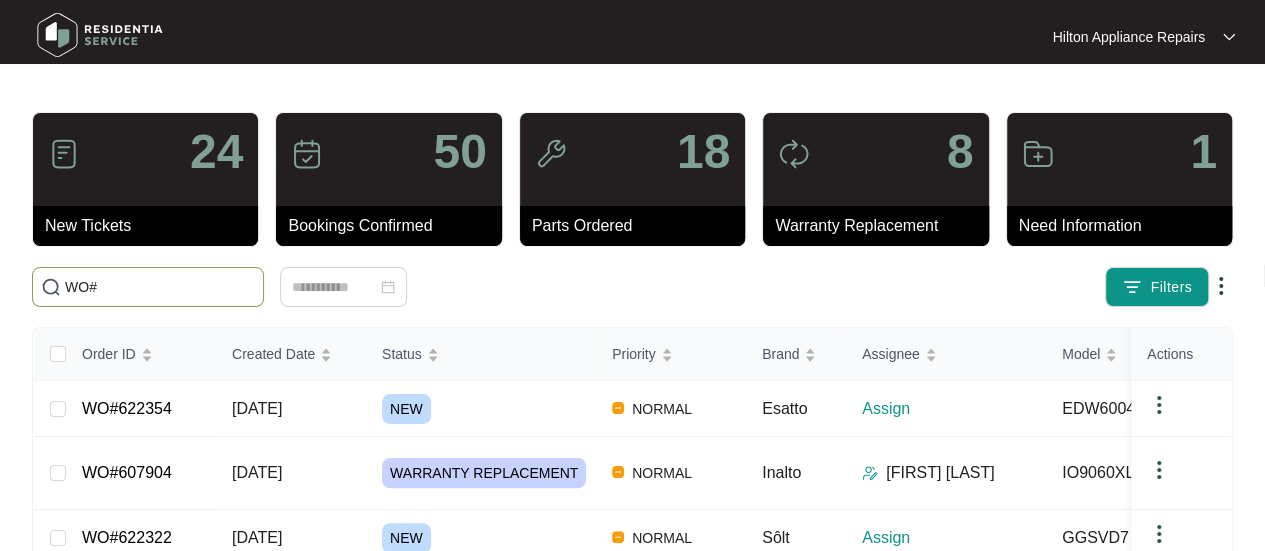 paste on "622322" 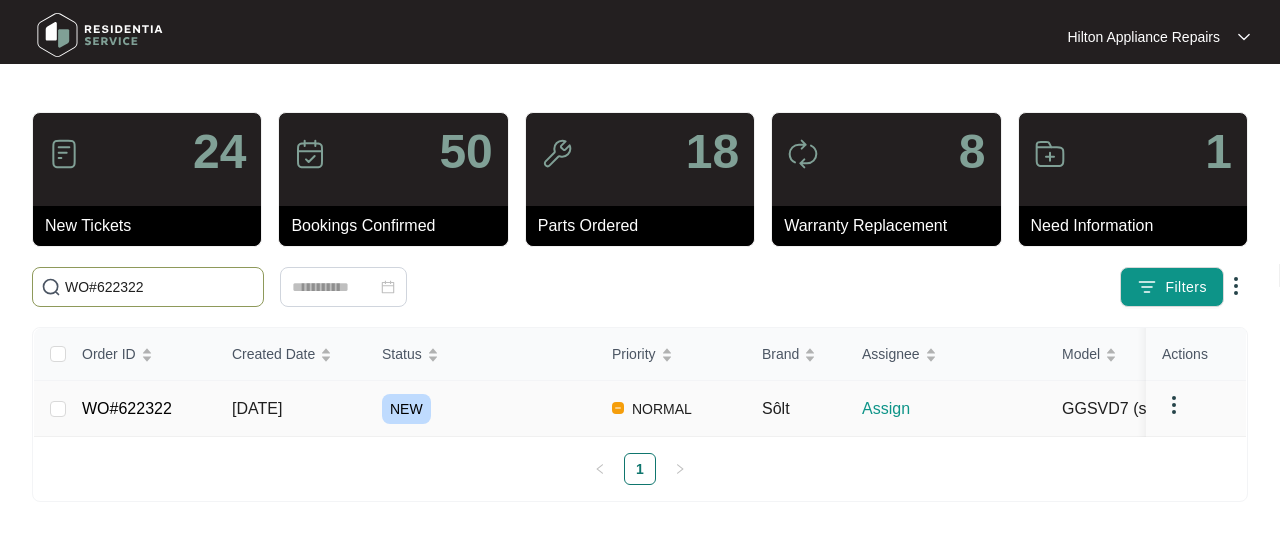 type on "WO#622322" 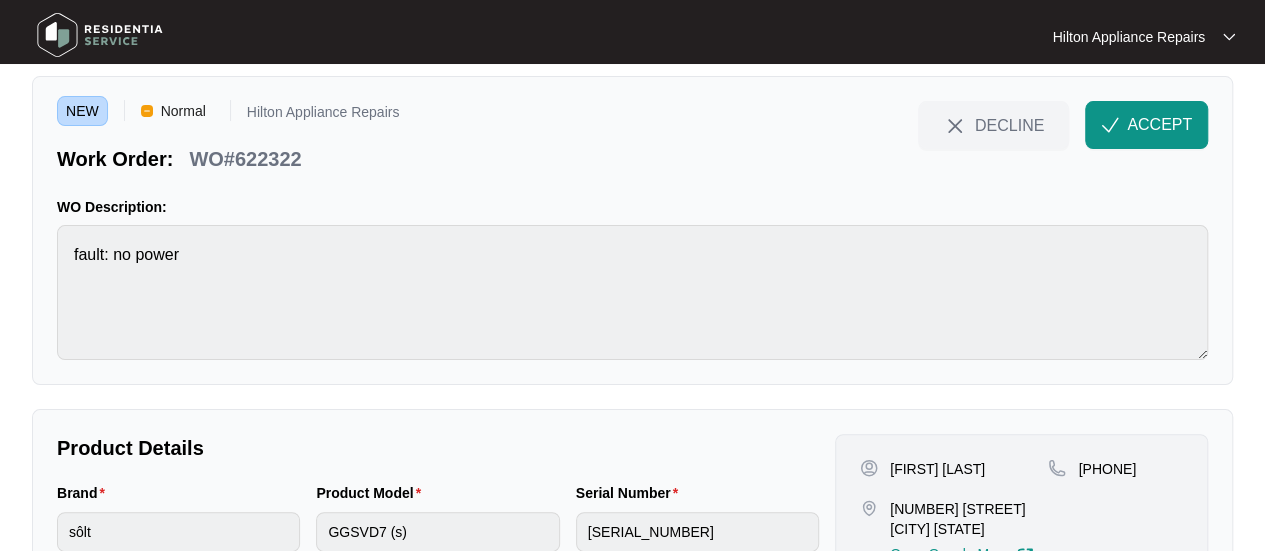 scroll, scrollTop: 0, scrollLeft: 0, axis: both 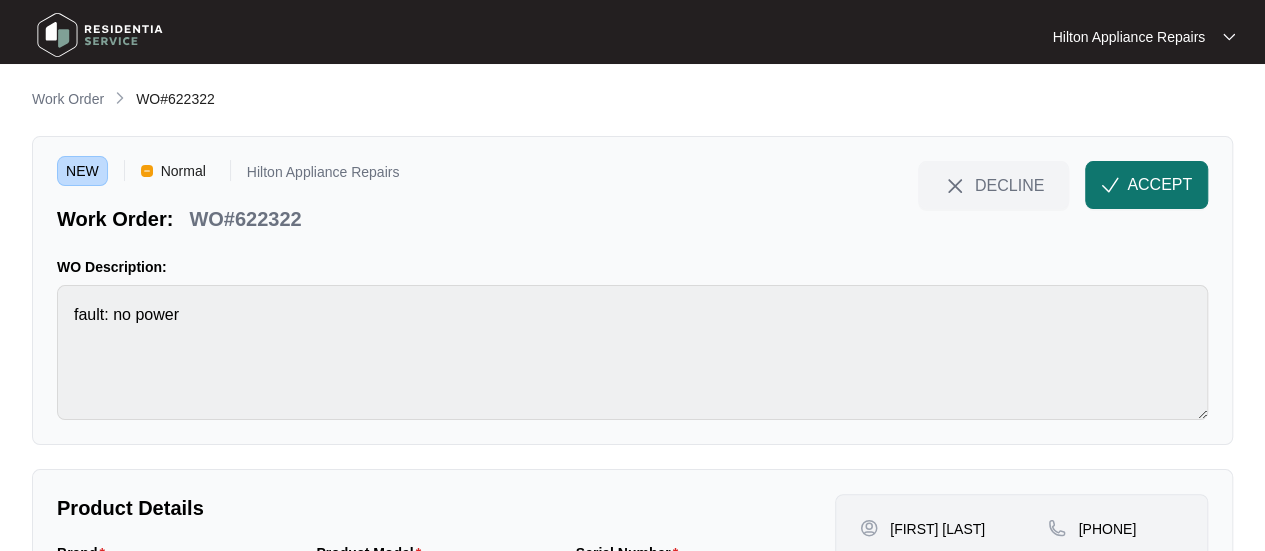 click on "ACCEPT" at bounding box center (1159, 185) 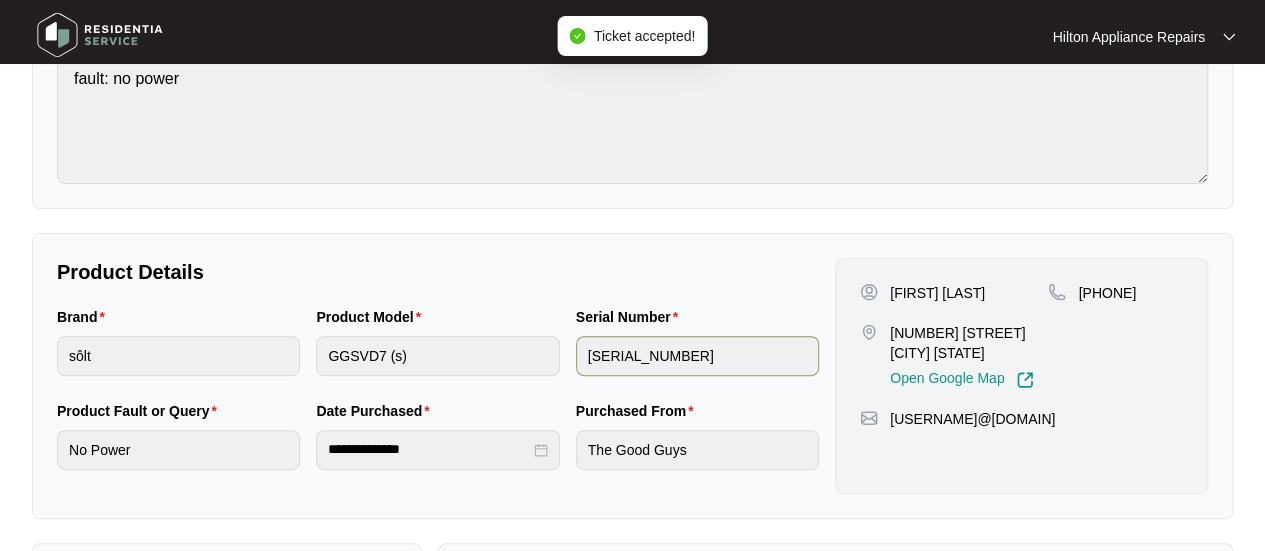 scroll, scrollTop: 300, scrollLeft: 0, axis: vertical 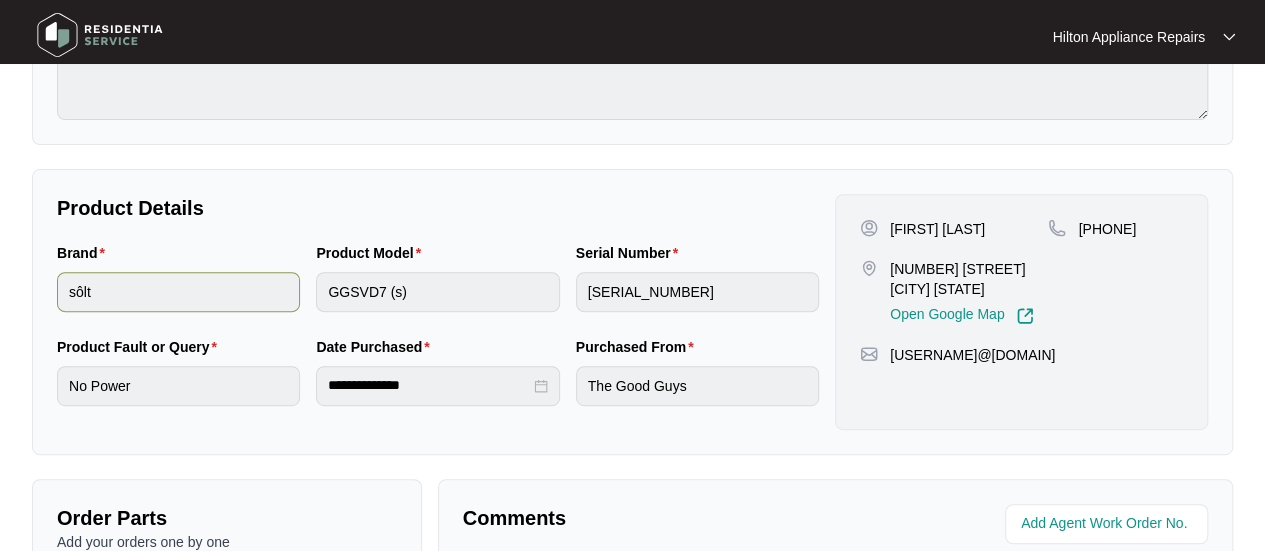 click on "Brand sôlt Product Model GGSVD7 (s) Serial Number [SERIAL_NUMBER]" at bounding box center (438, 289) 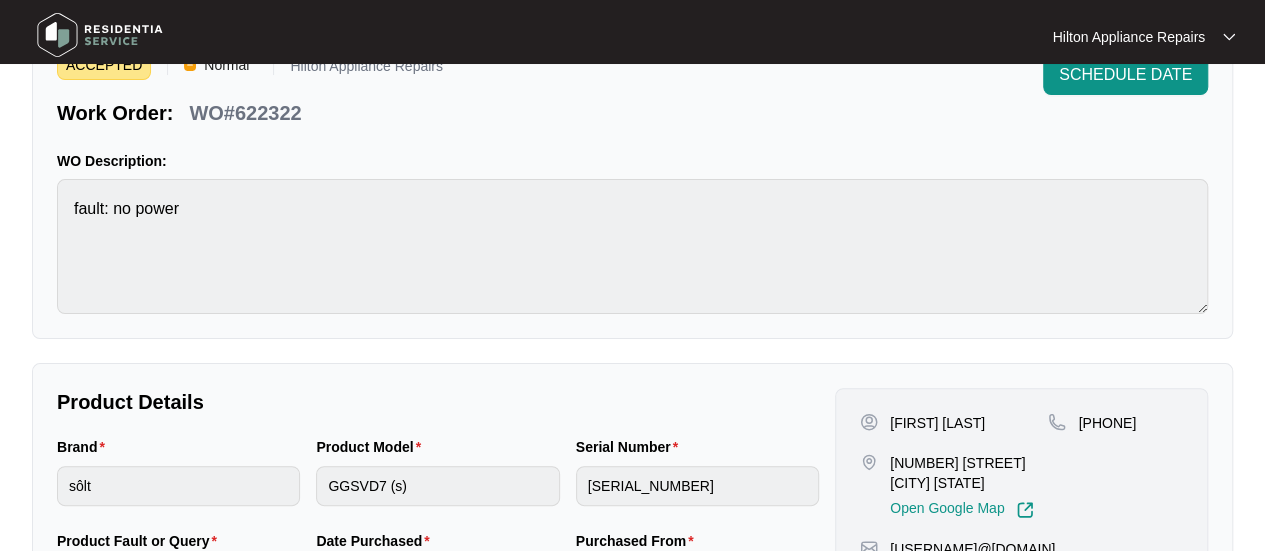 scroll, scrollTop: 300, scrollLeft: 0, axis: vertical 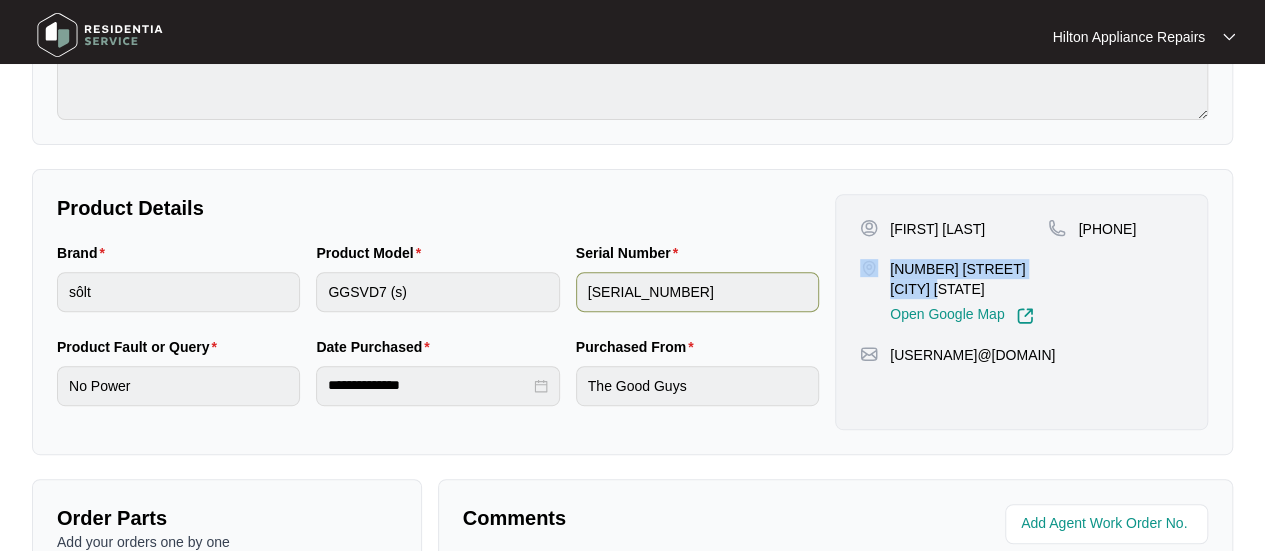 drag, startPoint x: 955, startPoint y: 285, endPoint x: 772, endPoint y: 284, distance: 183.00273 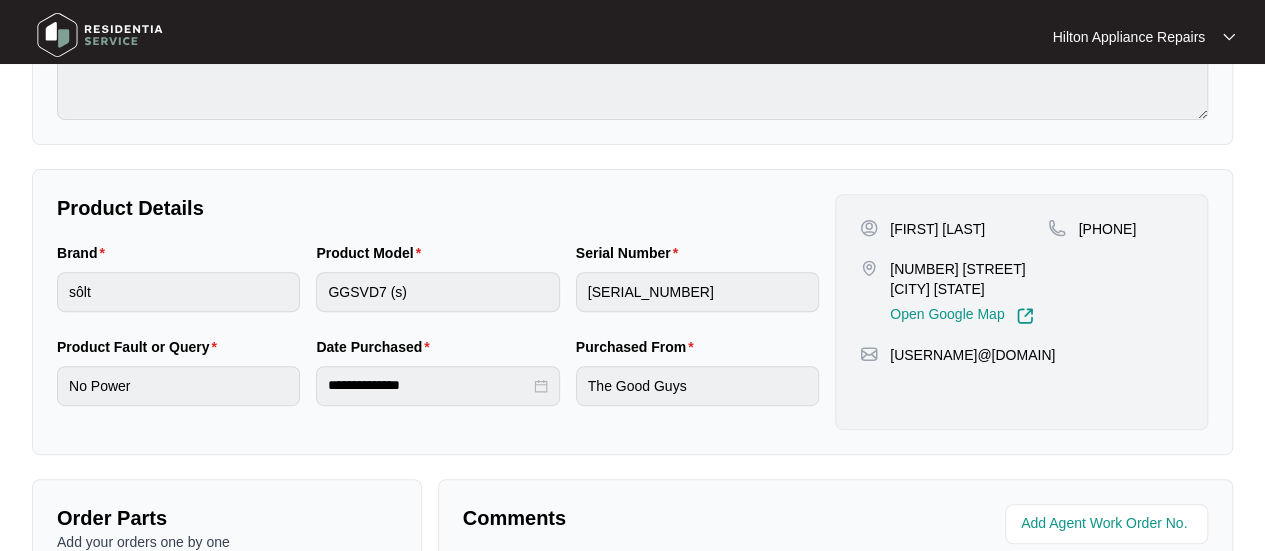 click on "[PHONE]" at bounding box center (1115, 272) 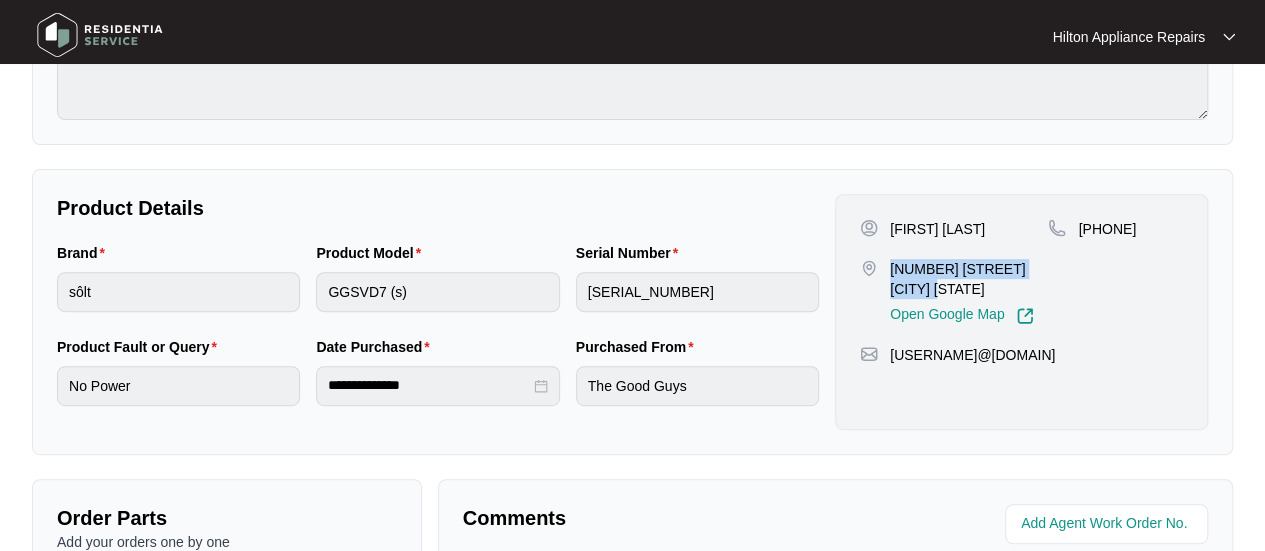 drag, startPoint x: 956, startPoint y: 287, endPoint x: 891, endPoint y: 264, distance: 68.94926 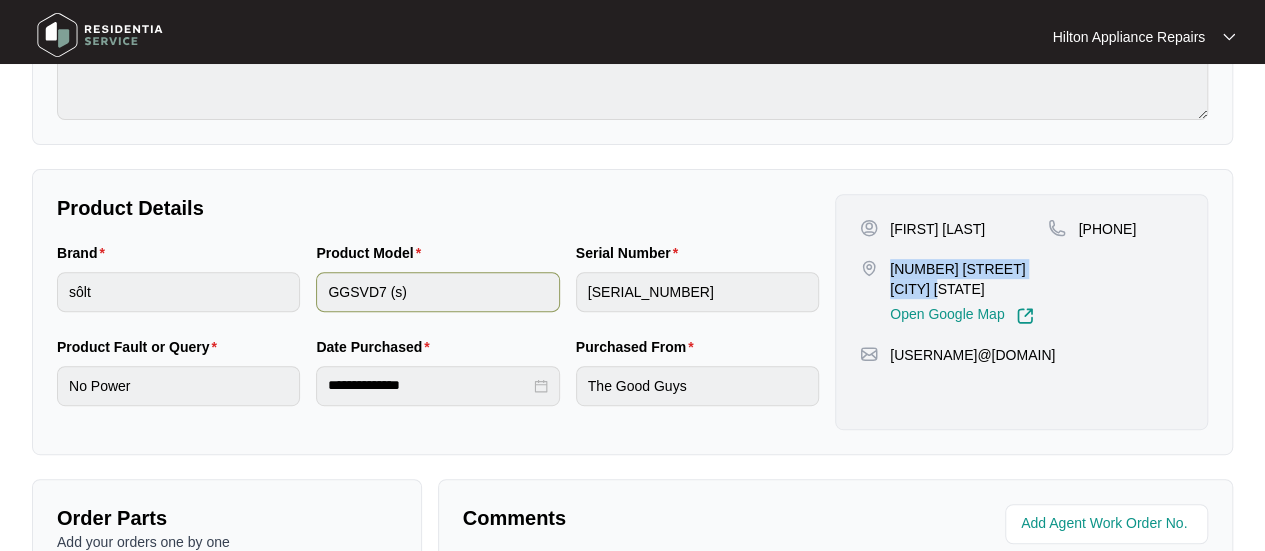 copy on "[USERNAME]@[DOMAIN]" 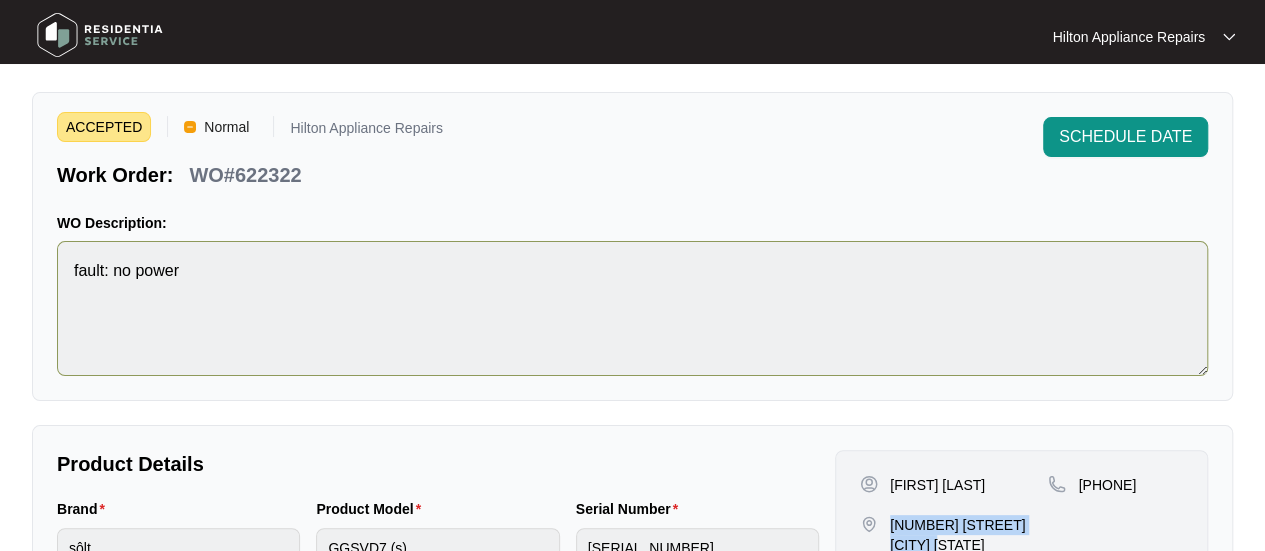scroll, scrollTop: 0, scrollLeft: 0, axis: both 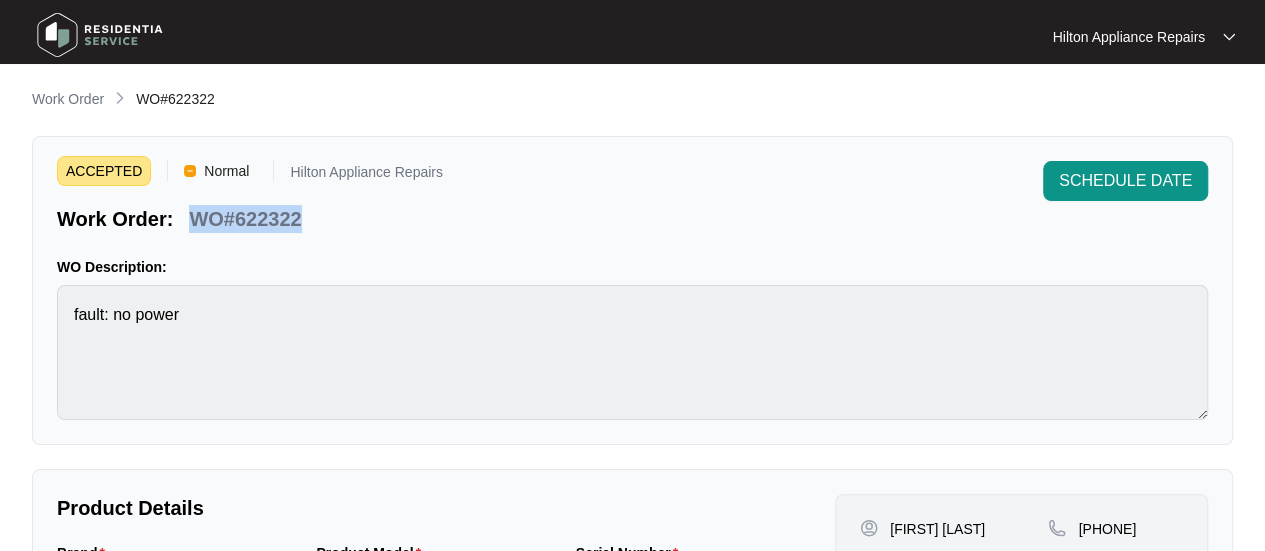 drag, startPoint x: 312, startPoint y: 222, endPoint x: 180, endPoint y: 221, distance: 132.00378 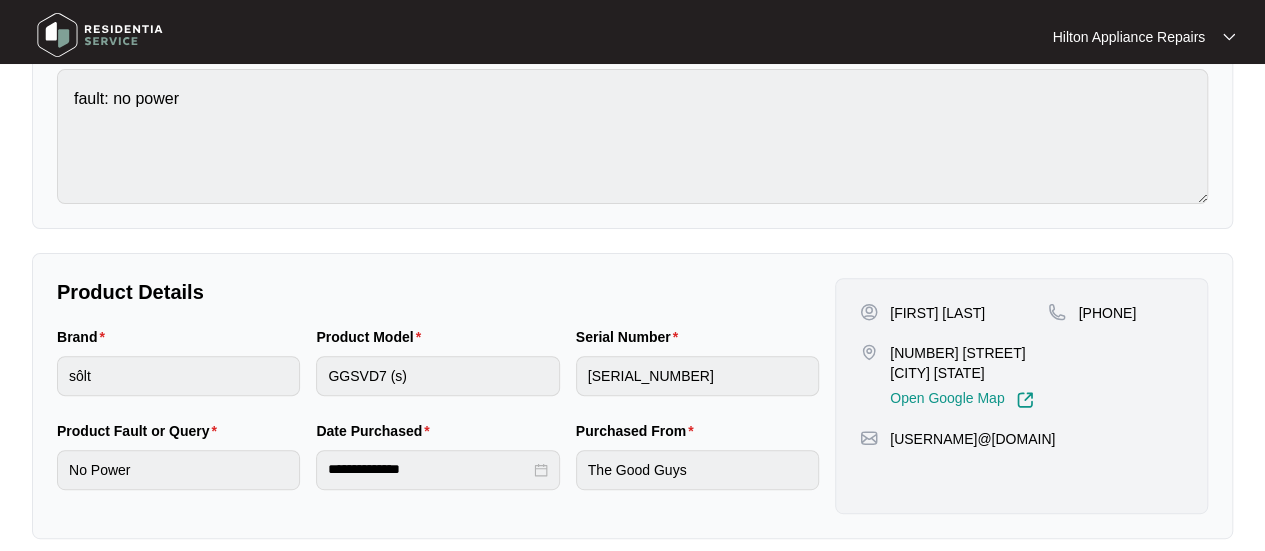 scroll, scrollTop: 300, scrollLeft: 0, axis: vertical 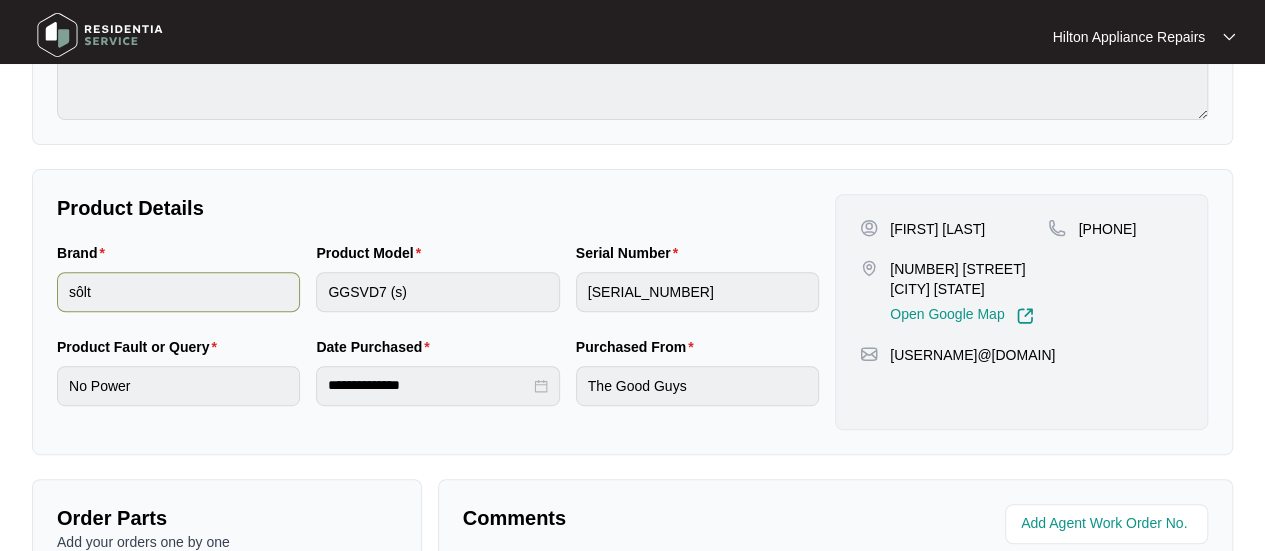 click on "Brand sôlt Product Model GGSVD7 (s) Serial Number [SERIAL_NUMBER]" at bounding box center (438, 289) 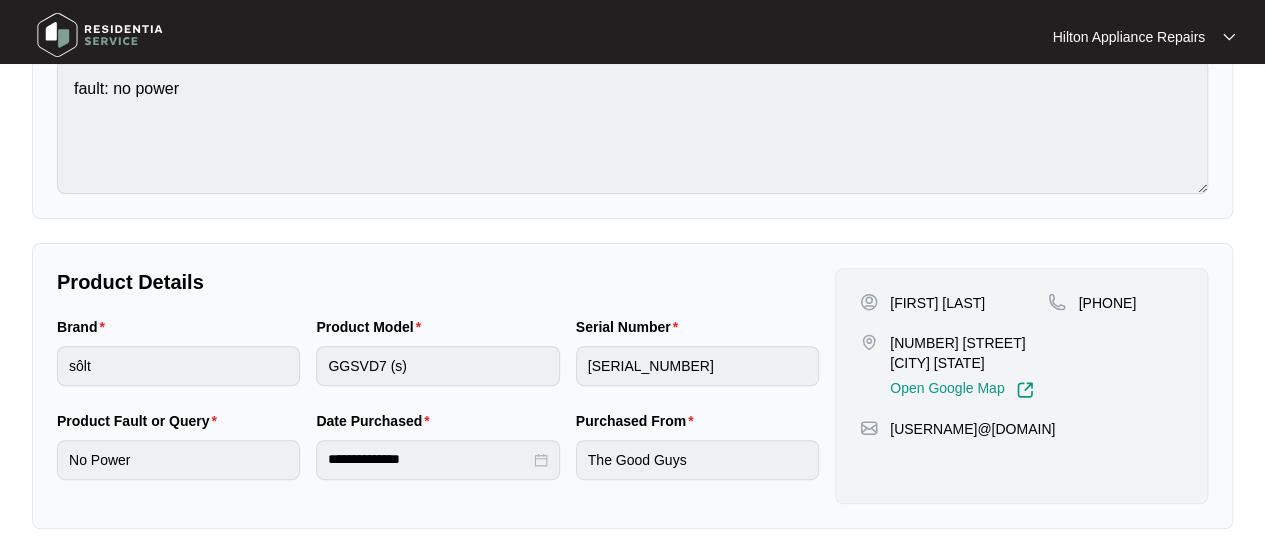 scroll, scrollTop: 300, scrollLeft: 0, axis: vertical 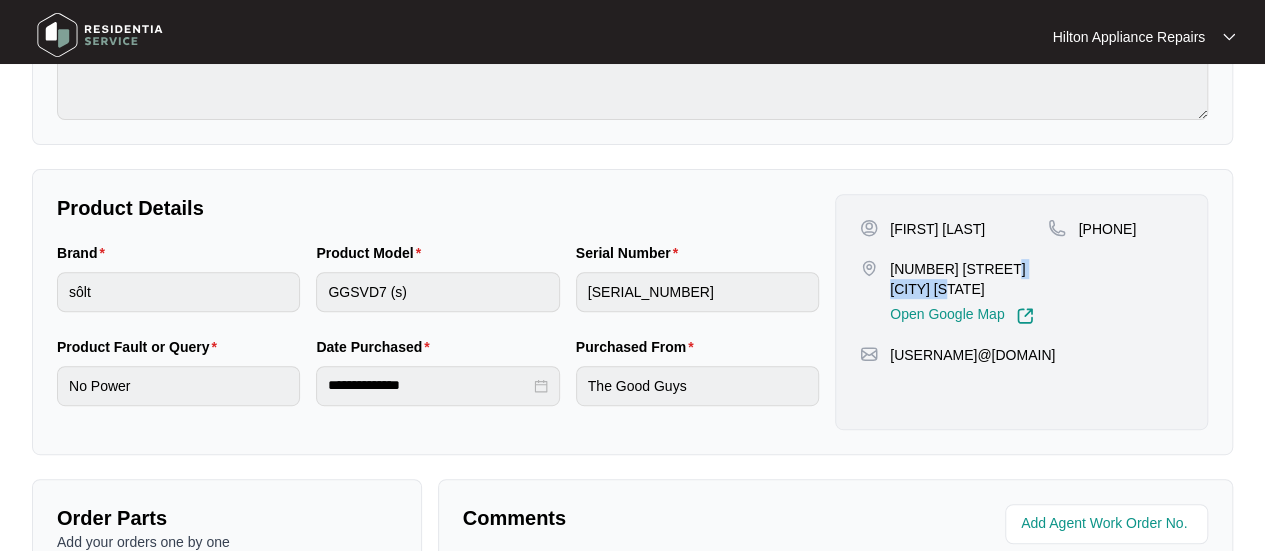 drag, startPoint x: 958, startPoint y: 289, endPoint x: 889, endPoint y: 285, distance: 69.115845 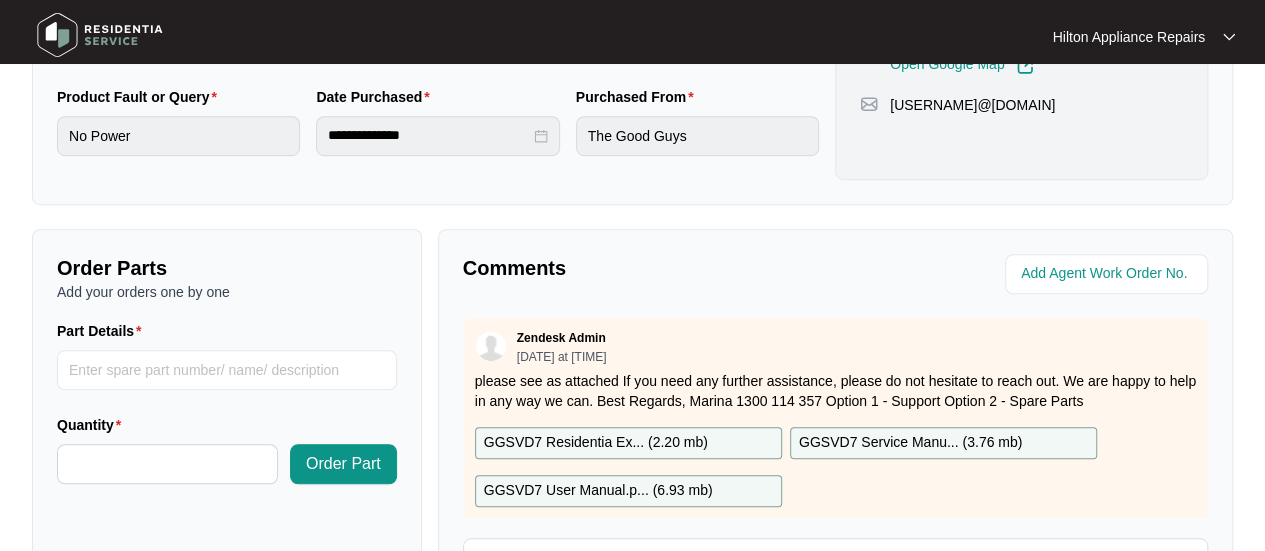 scroll, scrollTop: 700, scrollLeft: 0, axis: vertical 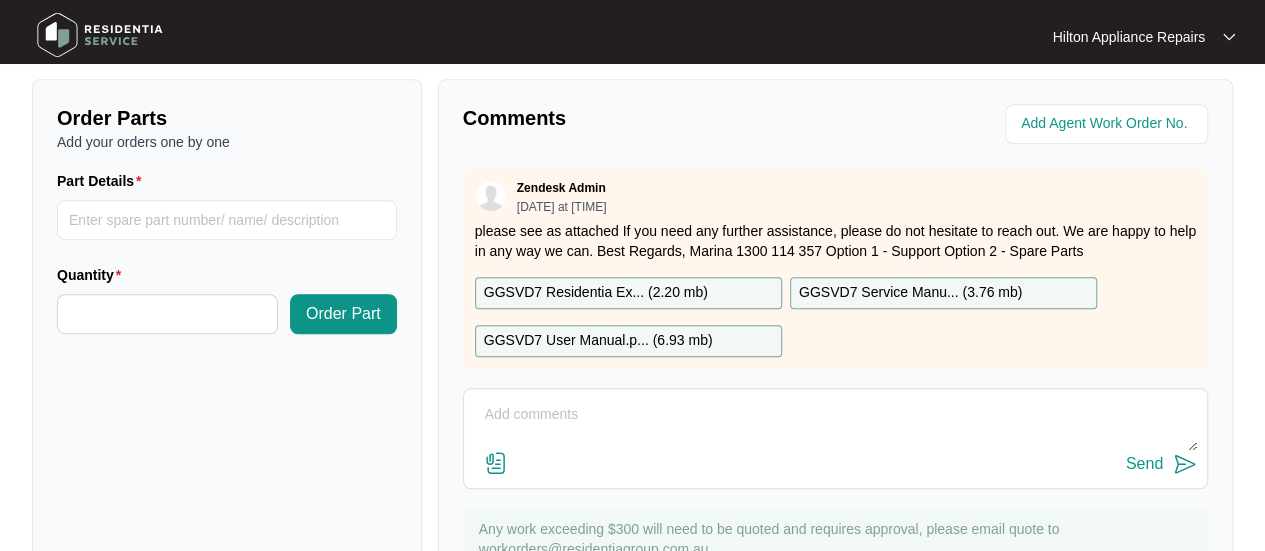 click at bounding box center [835, 425] 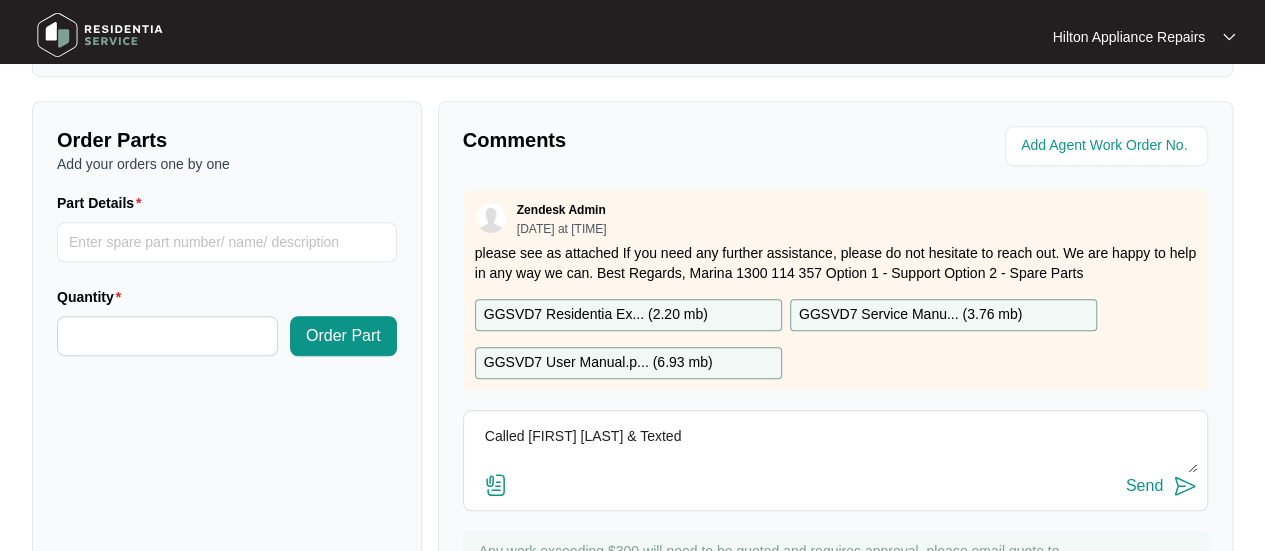 scroll, scrollTop: 700, scrollLeft: 0, axis: vertical 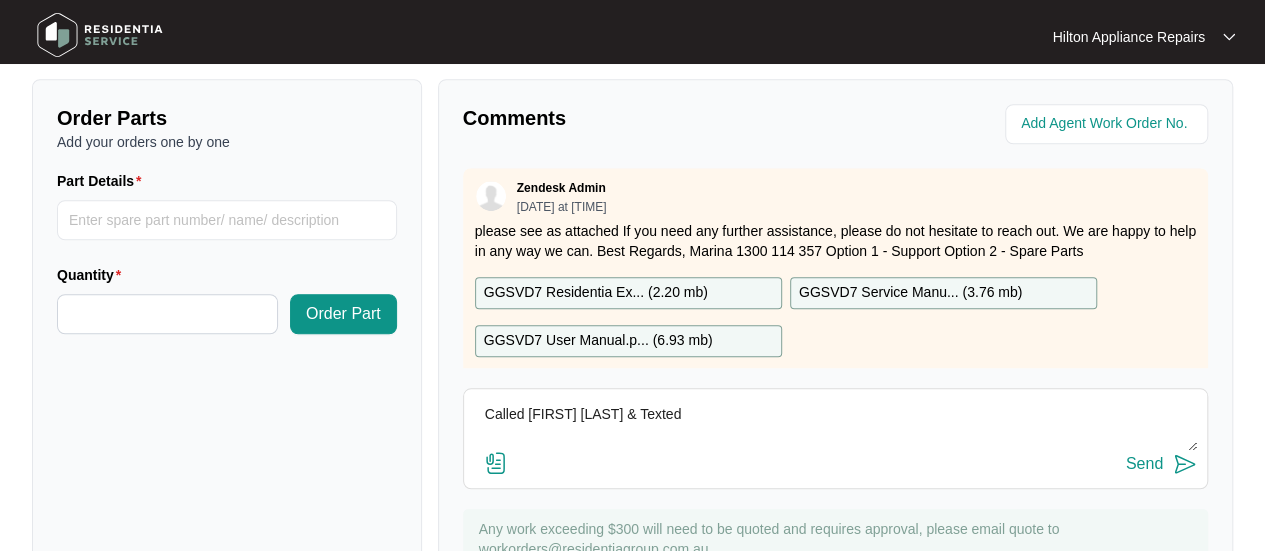 type on "Called [FIRST] [LAST] & Texted" 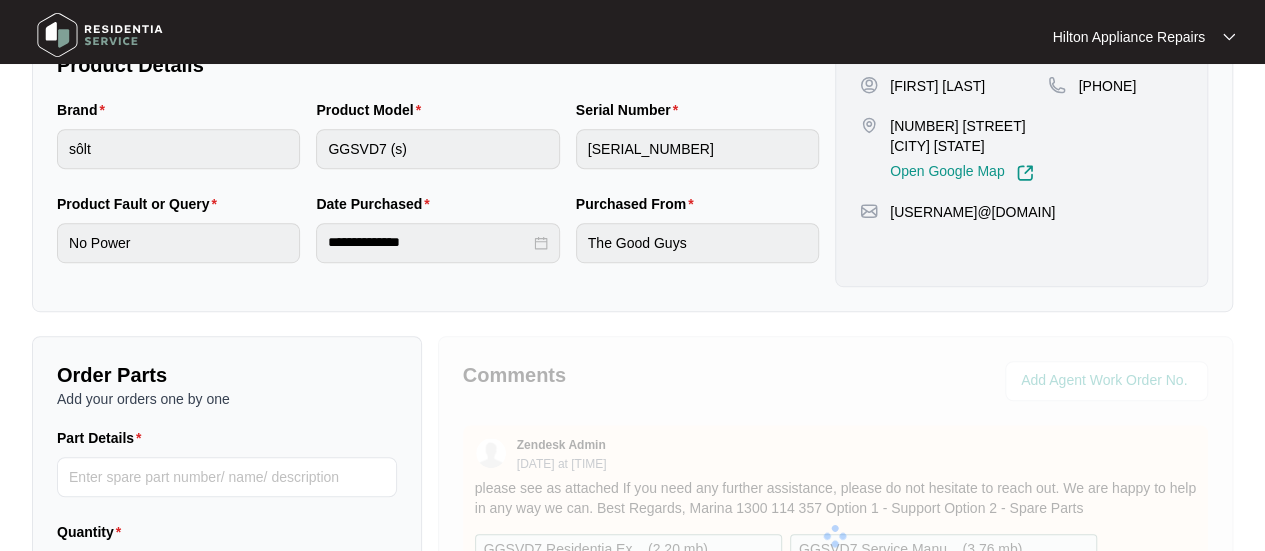 scroll, scrollTop: 500, scrollLeft: 0, axis: vertical 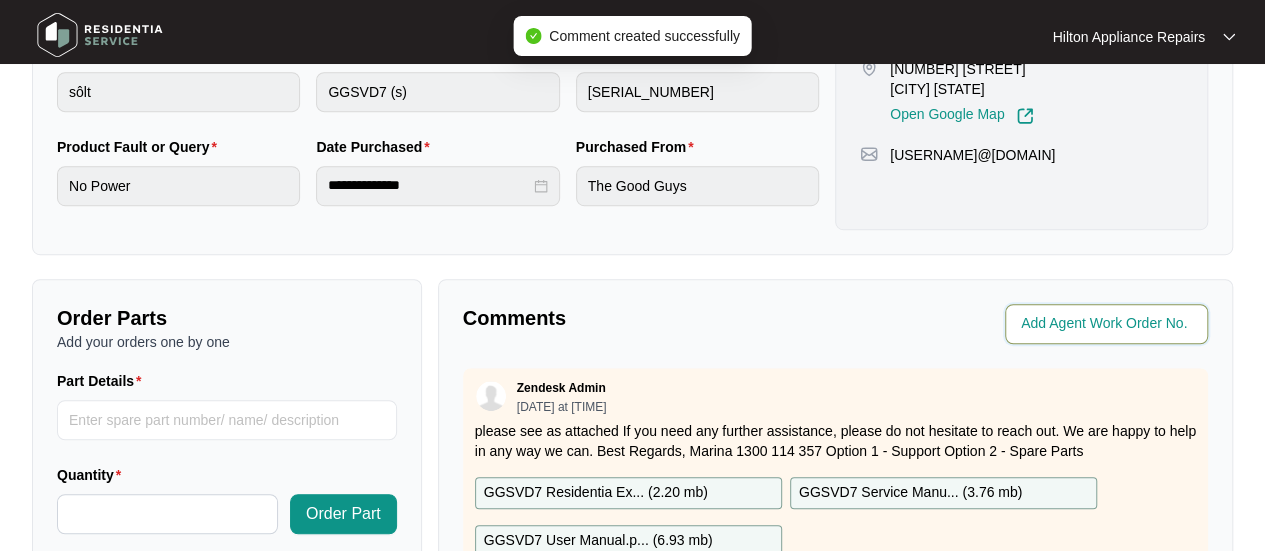 click at bounding box center [1108, 324] 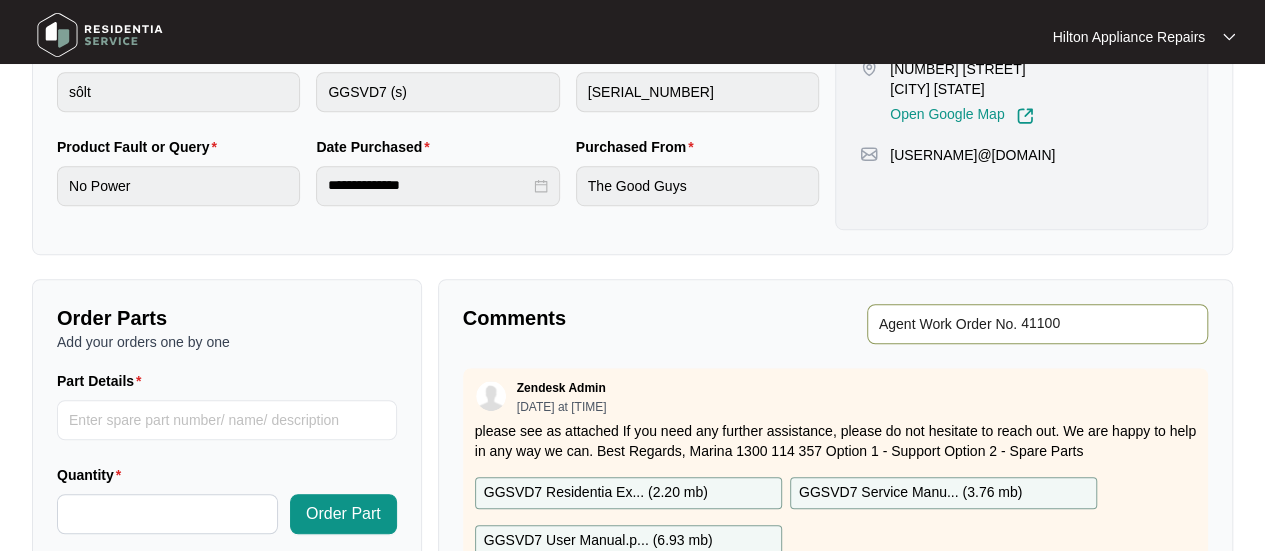 type on "41100" 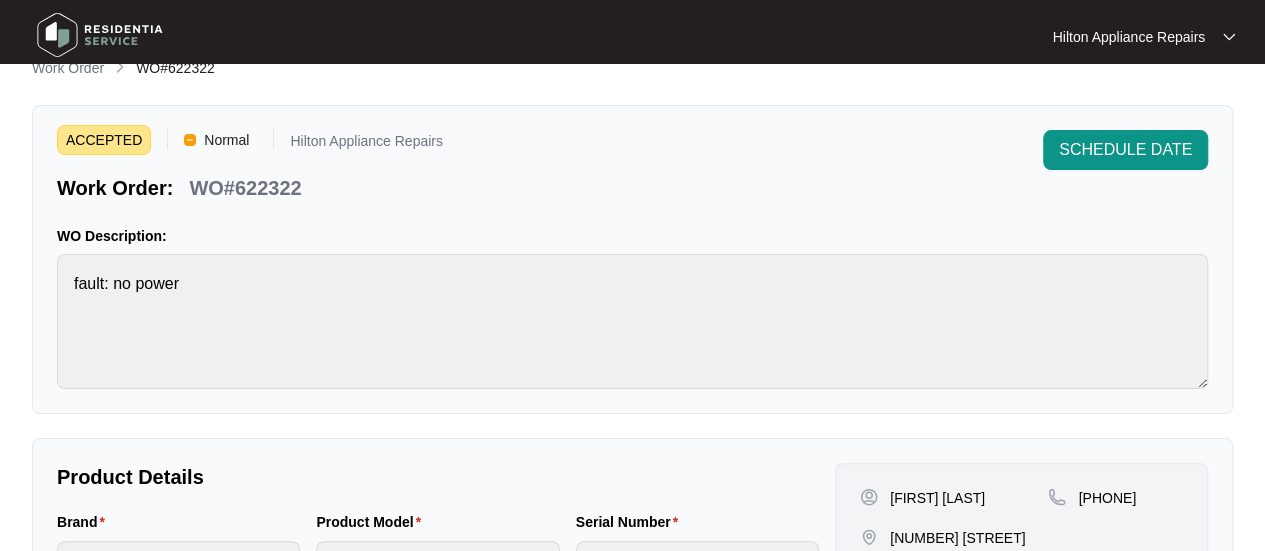 scroll, scrollTop: 0, scrollLeft: 0, axis: both 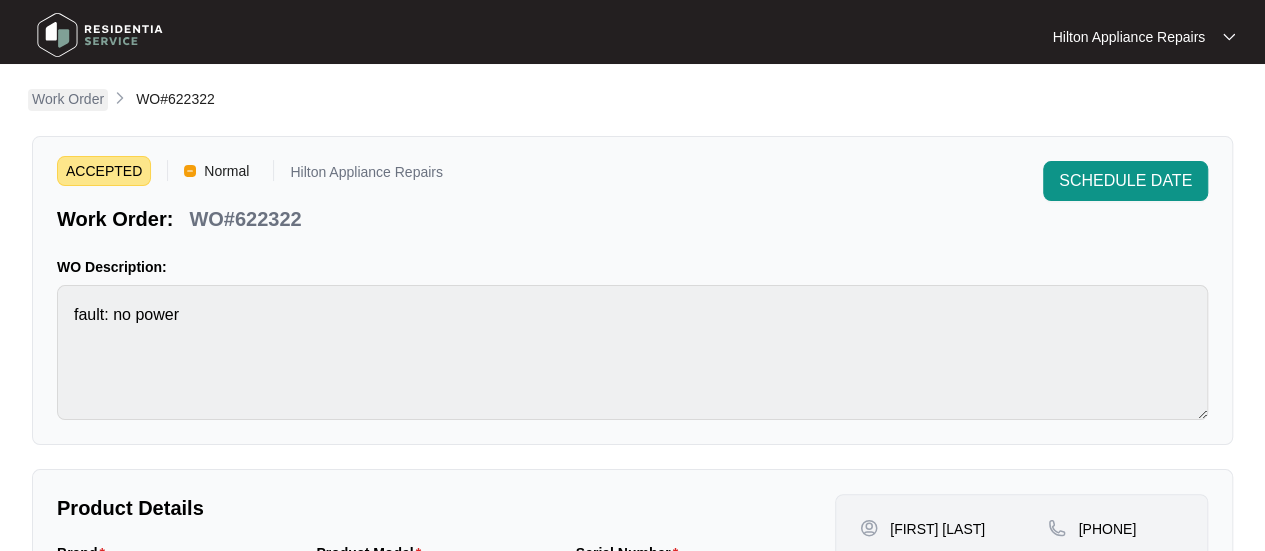 click on "Work Order" at bounding box center [68, 99] 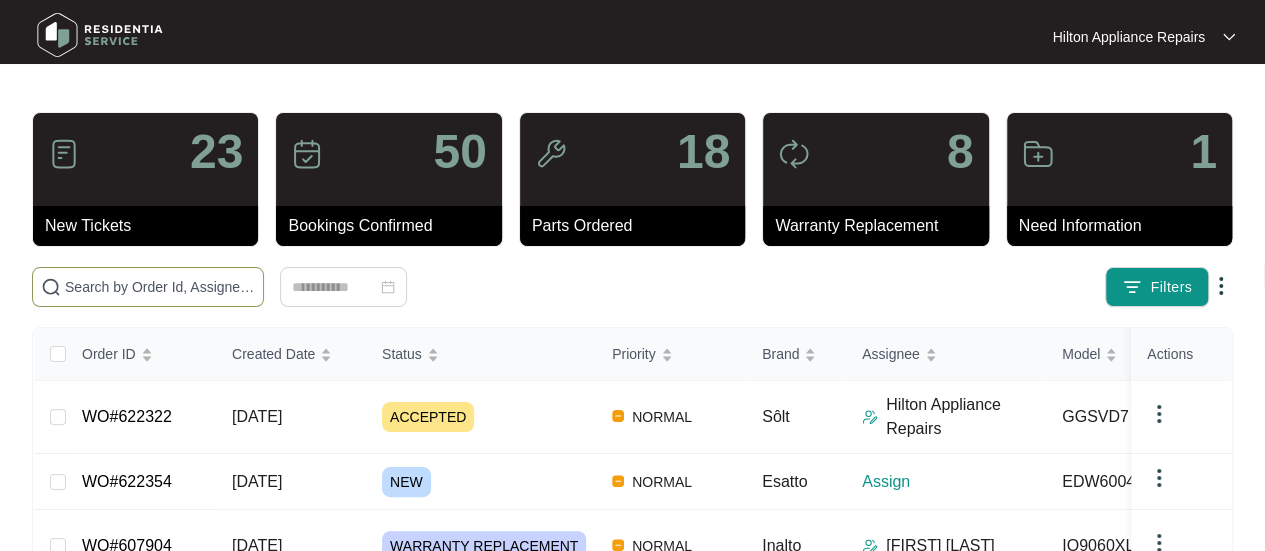 click at bounding box center [160, 287] 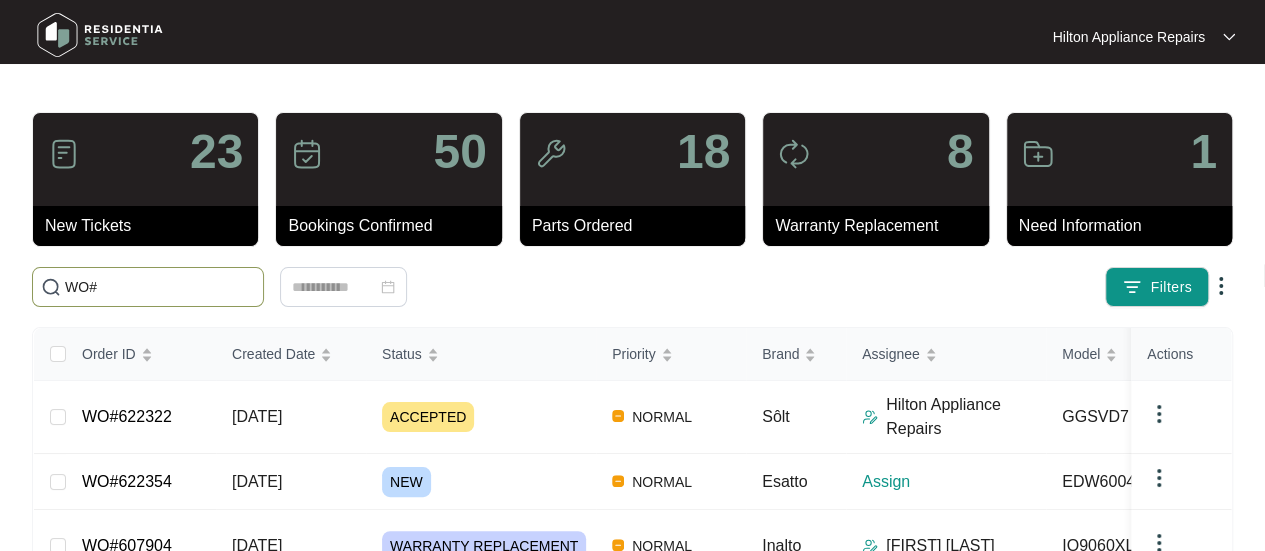 paste on "622354" 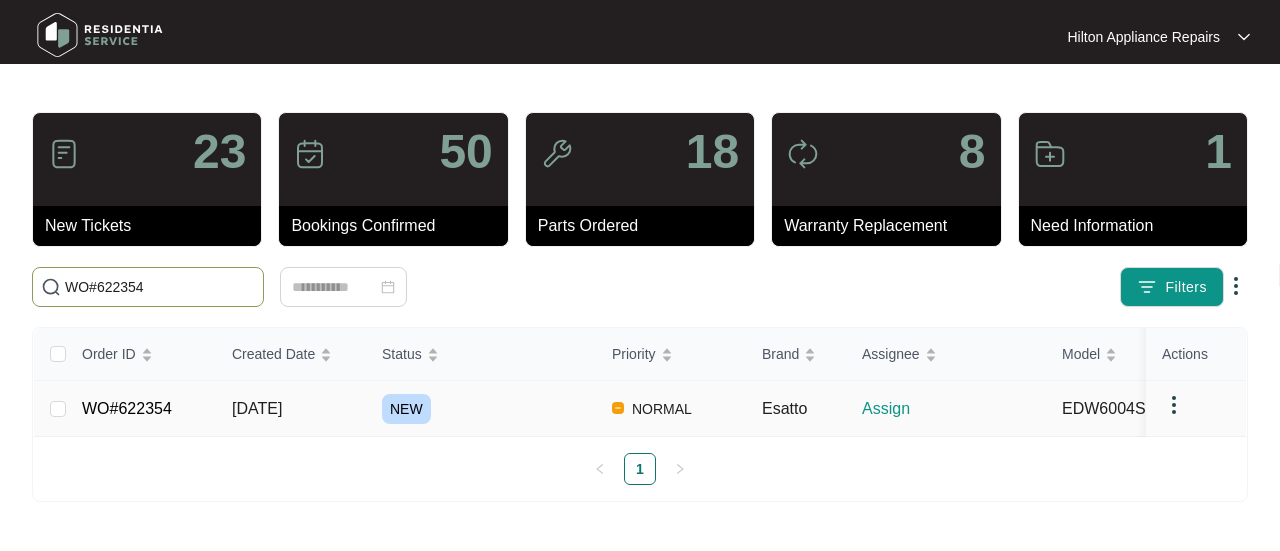 type on "WO#622354" 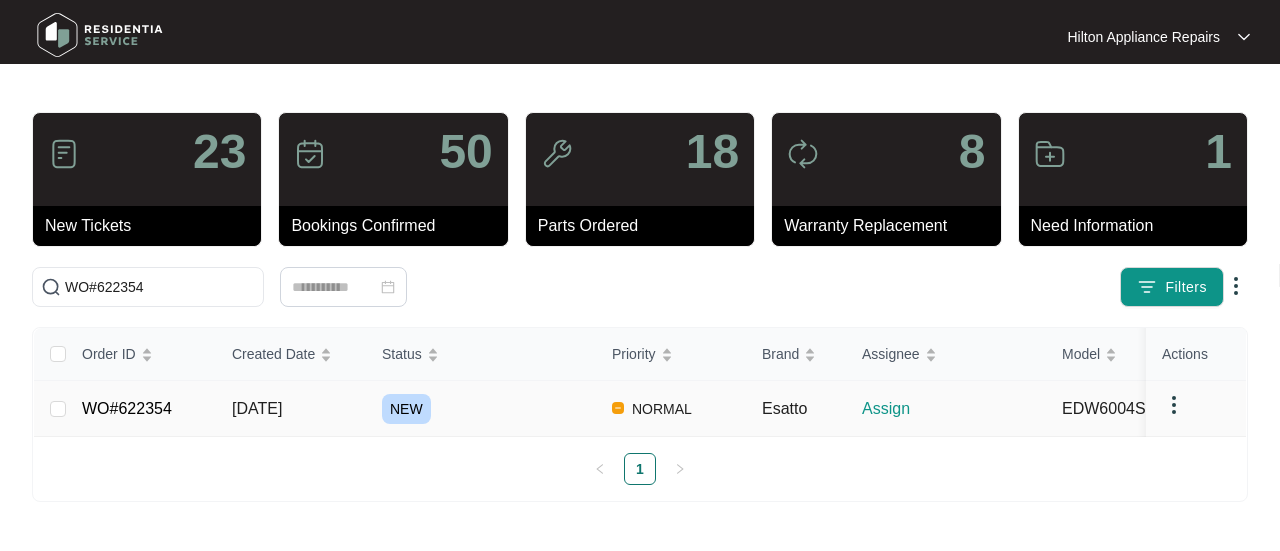 click on "[DATE]" at bounding box center (257, 408) 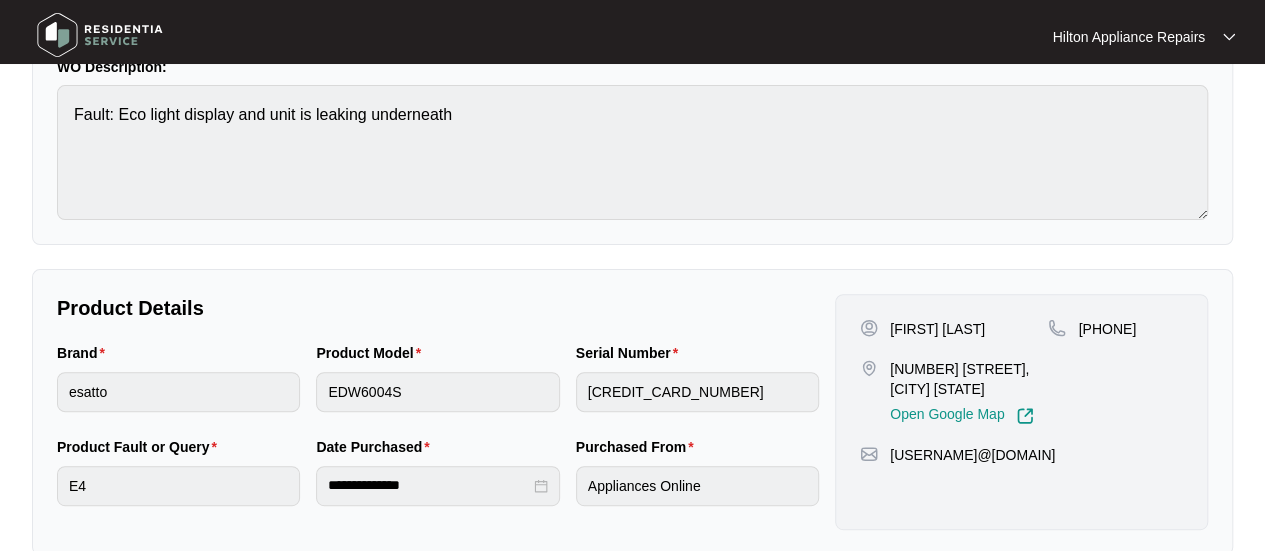 scroll, scrollTop: 0, scrollLeft: 0, axis: both 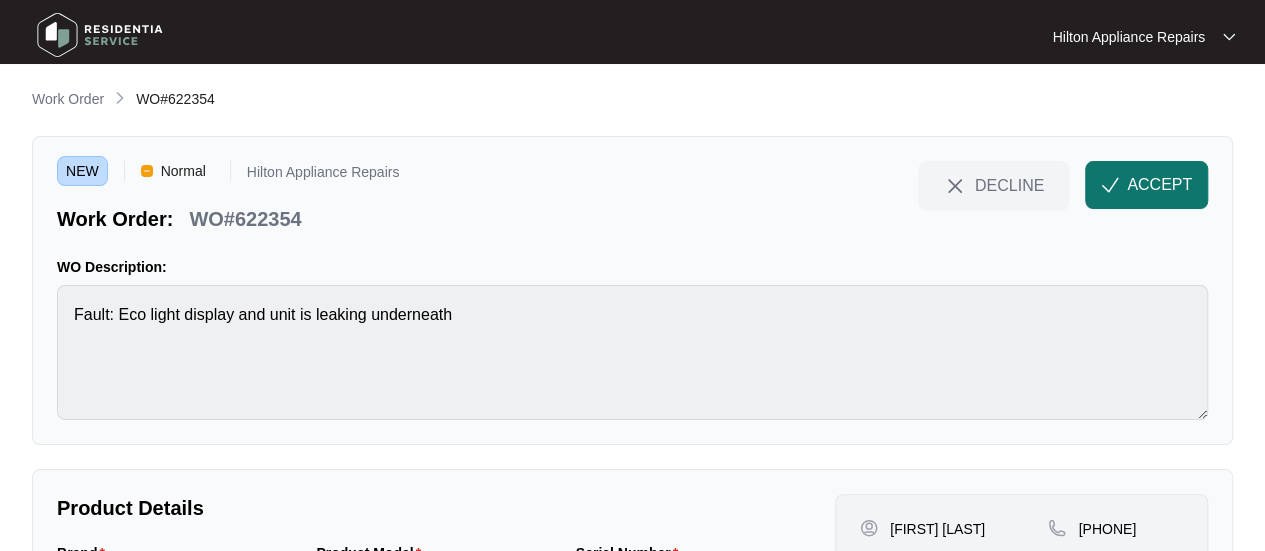 click on "ACCEPT" at bounding box center [1146, 185] 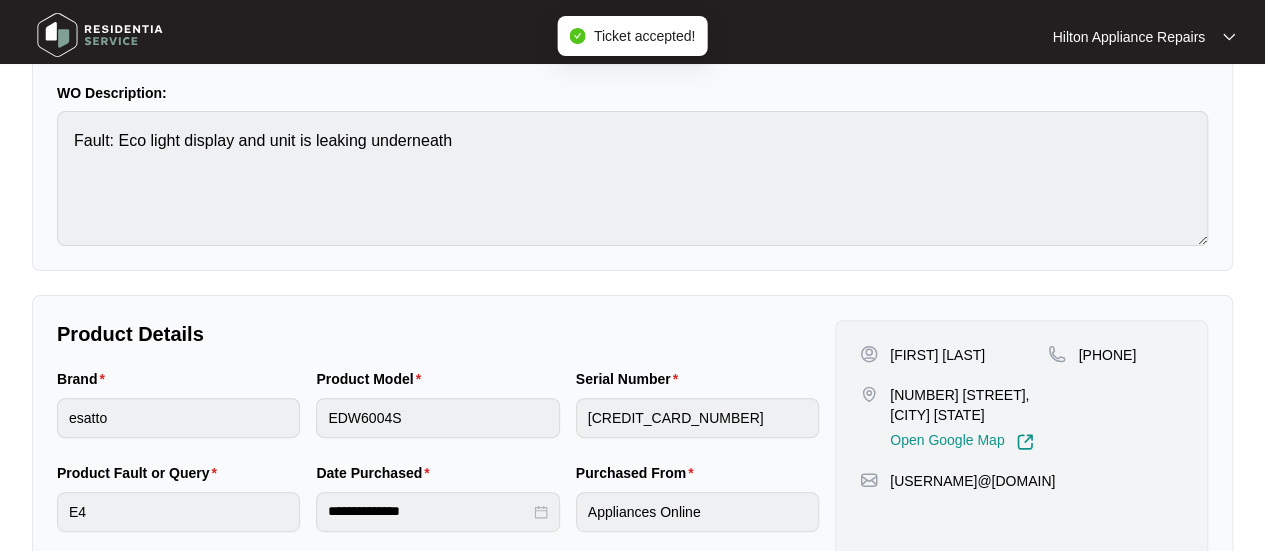 scroll, scrollTop: 200, scrollLeft: 0, axis: vertical 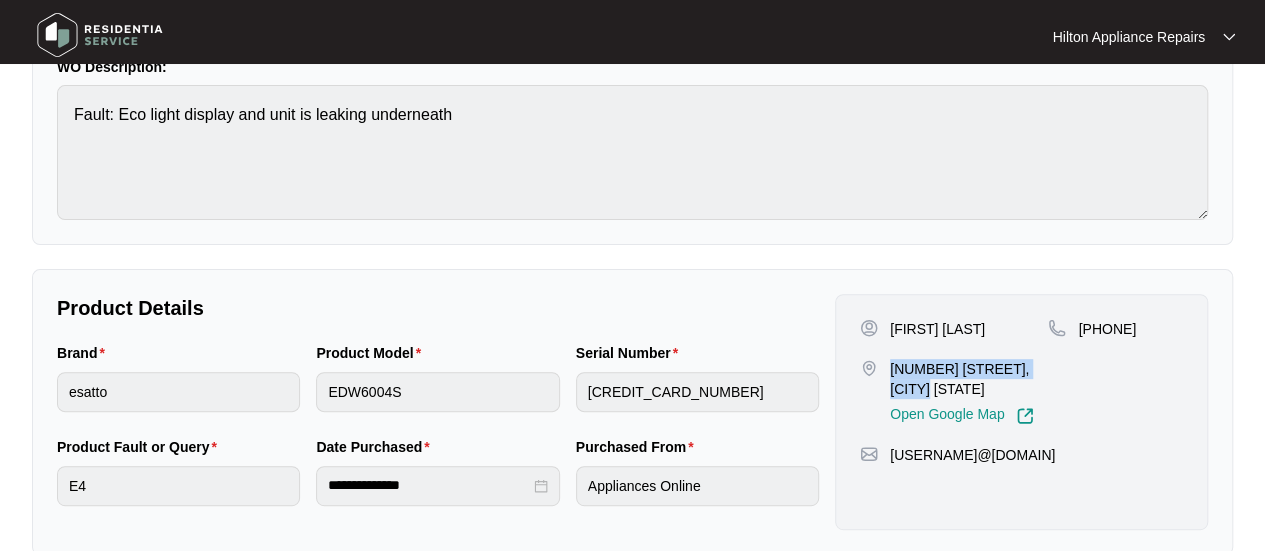 drag, startPoint x: 921, startPoint y: 385, endPoint x: 889, endPoint y: 367, distance: 36.71512 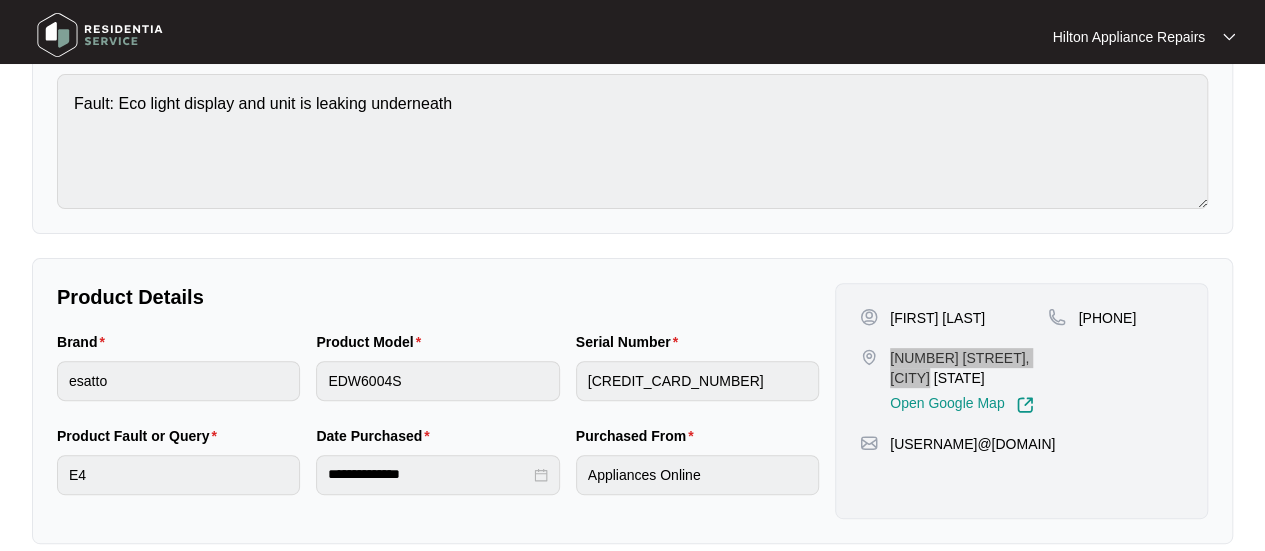 scroll, scrollTop: 300, scrollLeft: 0, axis: vertical 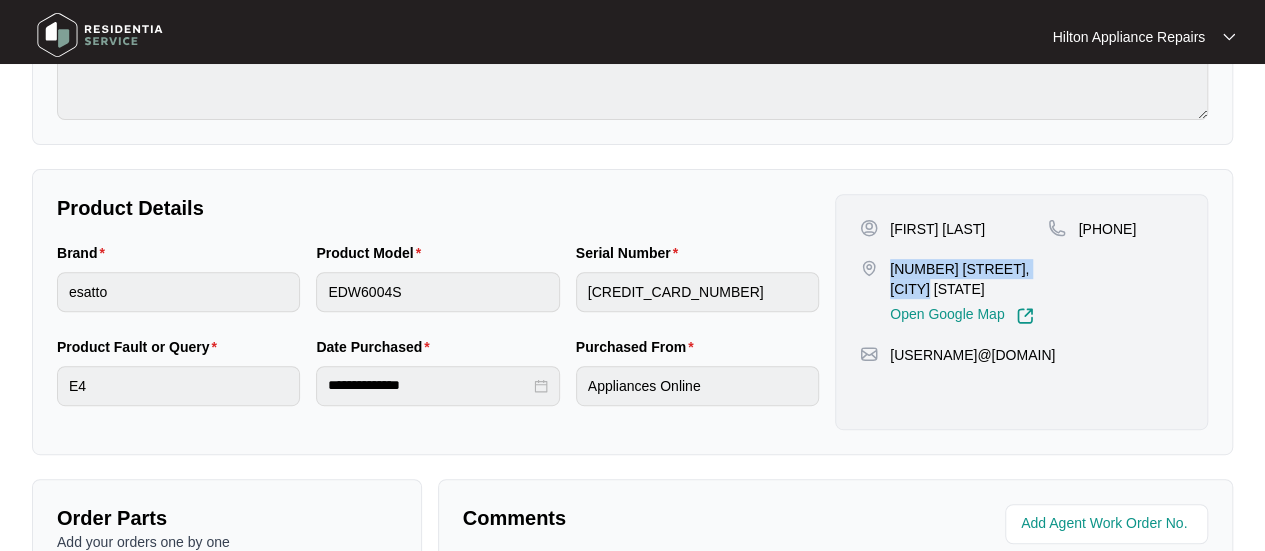 drag, startPoint x: 1170, startPoint y: 233, endPoint x: 1106, endPoint y: 225, distance: 64.49806 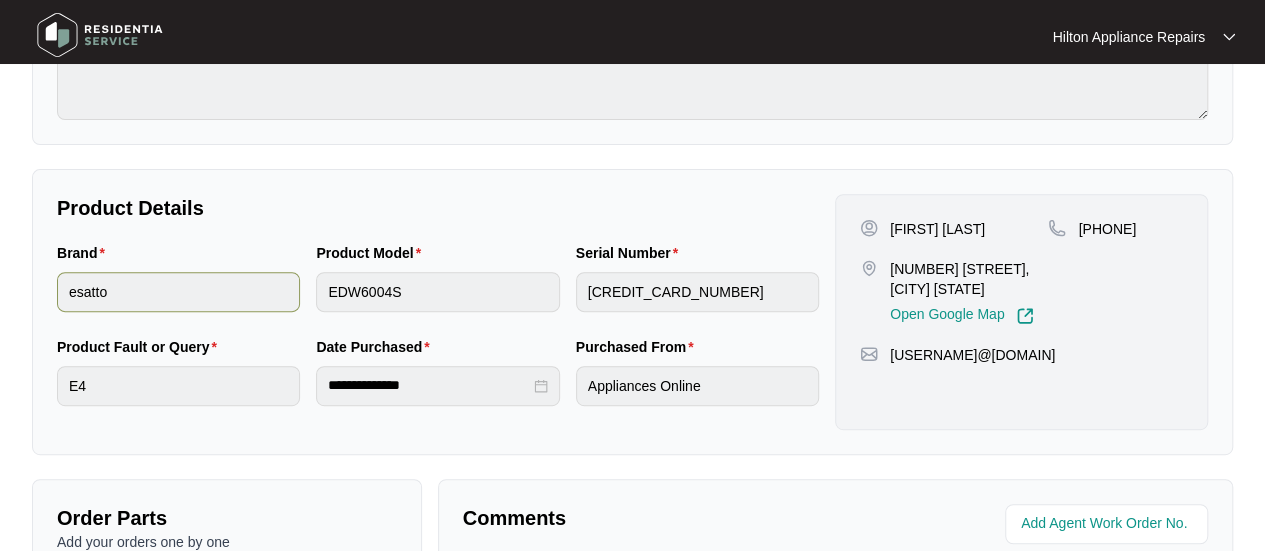 click on "Brand esatto Product Model EDW6004S Serial Number [SERIAL_NUMBER]" at bounding box center (438, 289) 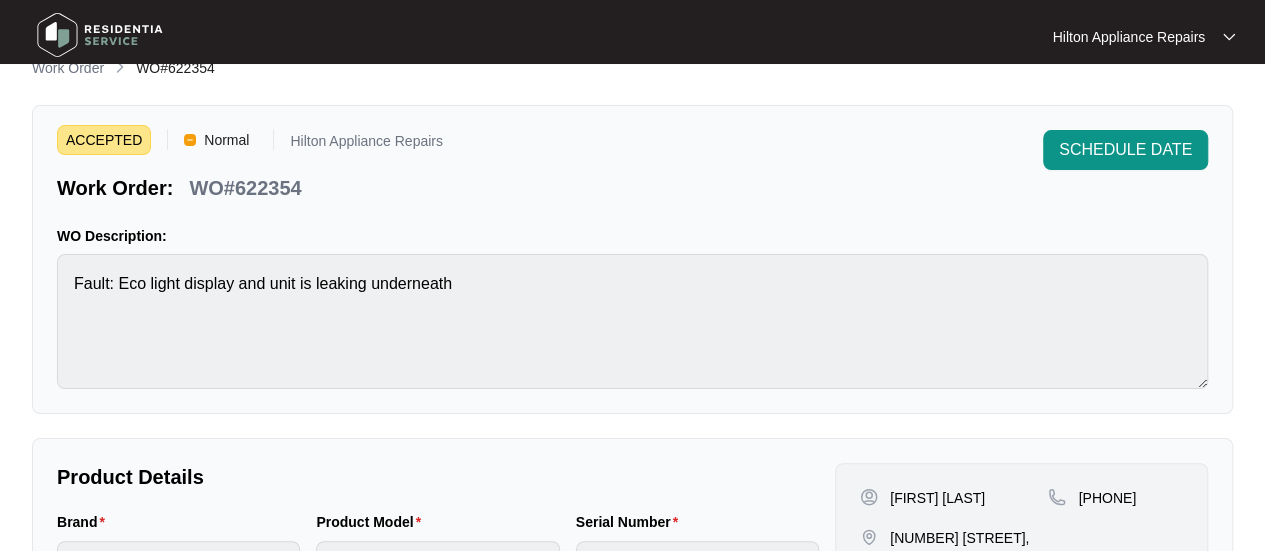scroll, scrollTop: 0, scrollLeft: 0, axis: both 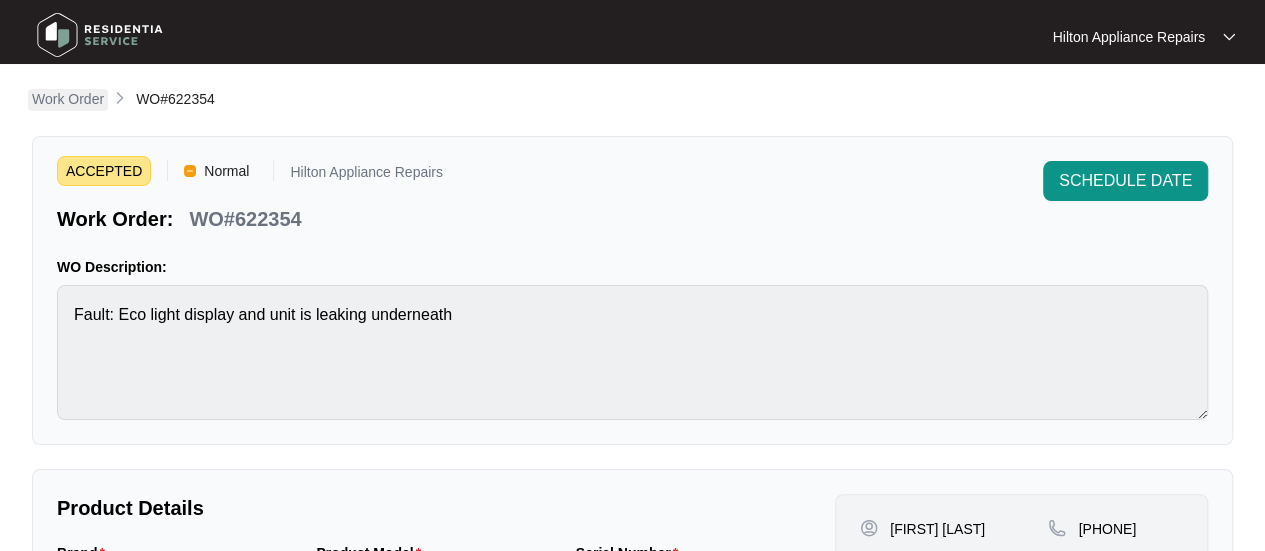 click on "Work Order" at bounding box center (68, 99) 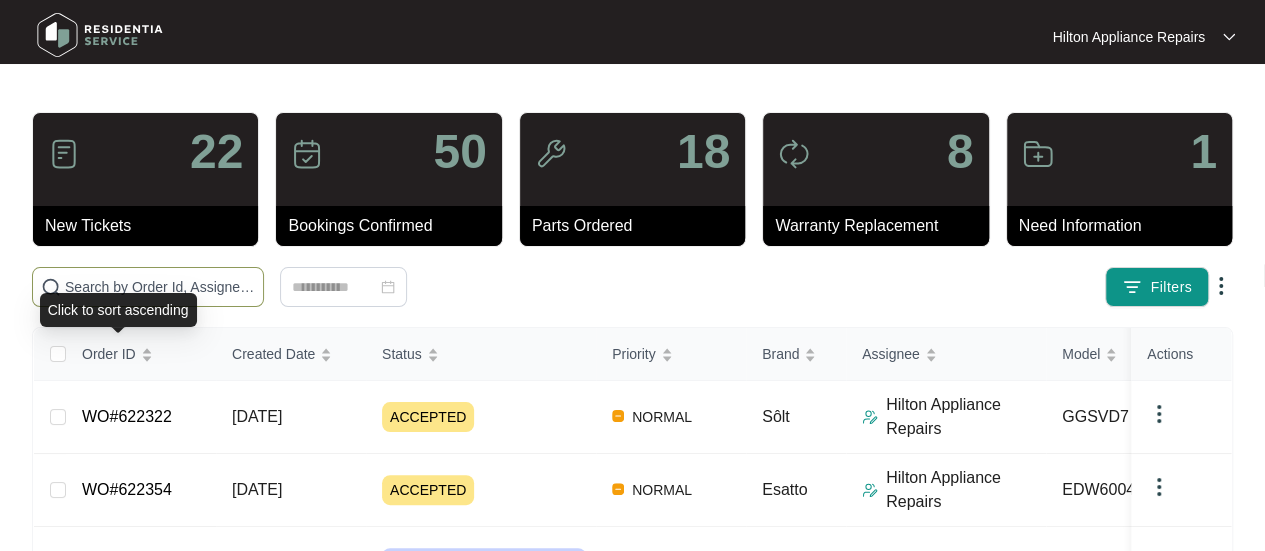 click at bounding box center (160, 287) 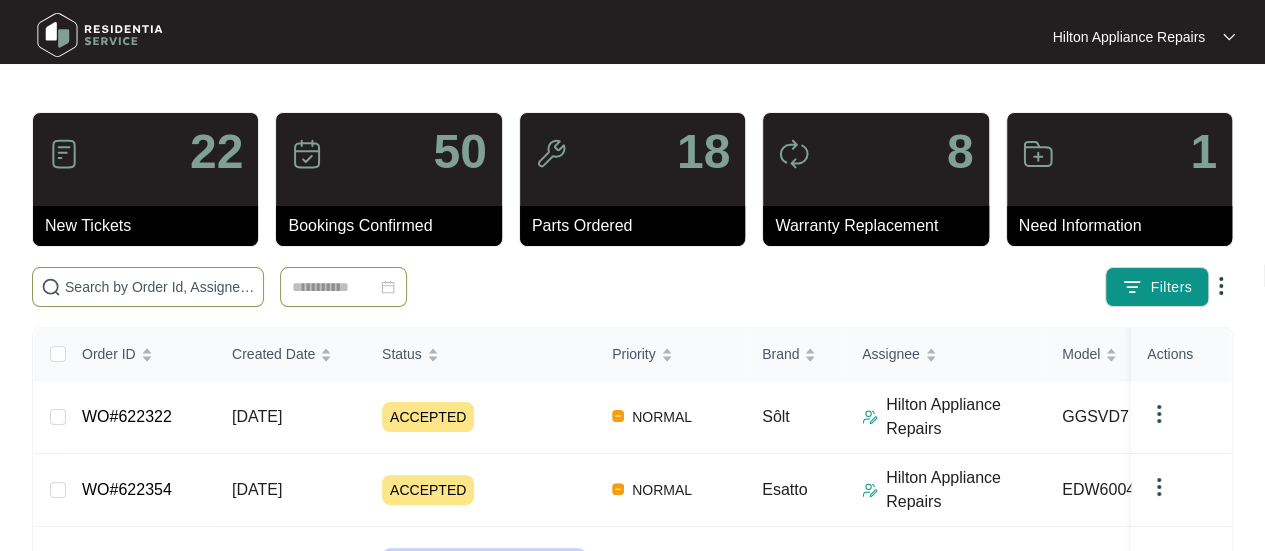 paste on "WO#622322" 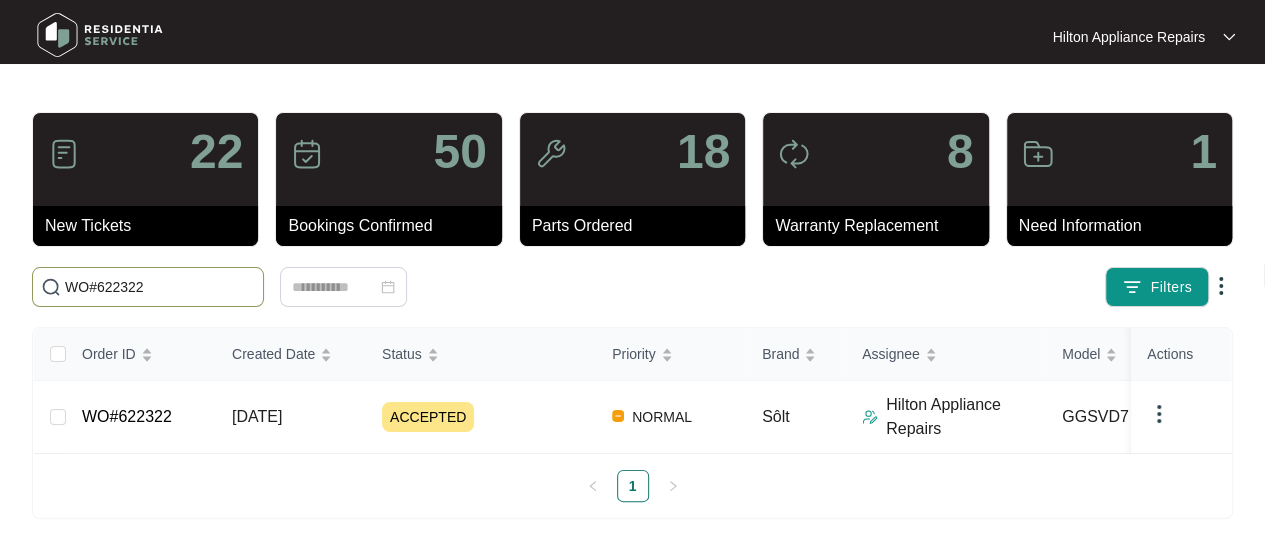 scroll, scrollTop: 13, scrollLeft: 0, axis: vertical 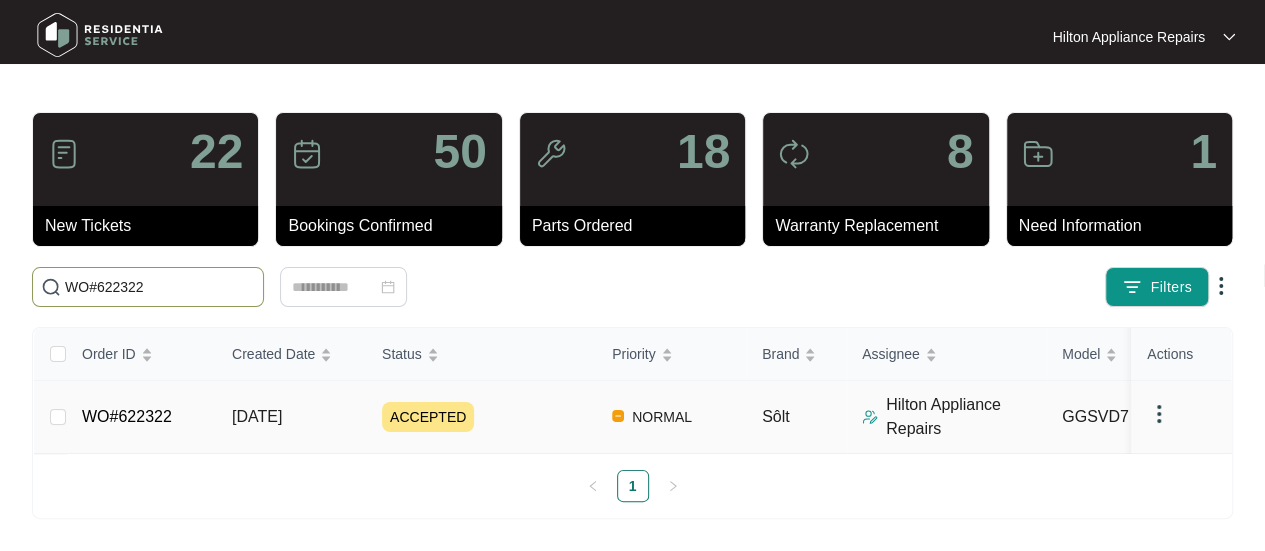 type on "WO#622322" 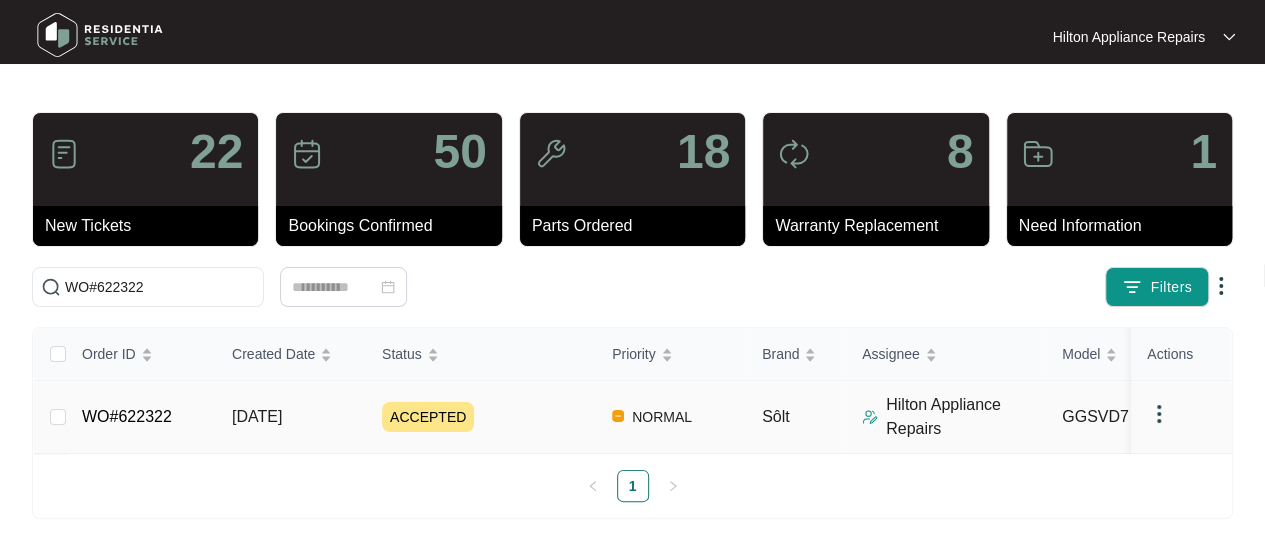 click on "[DATE]" at bounding box center (257, 416) 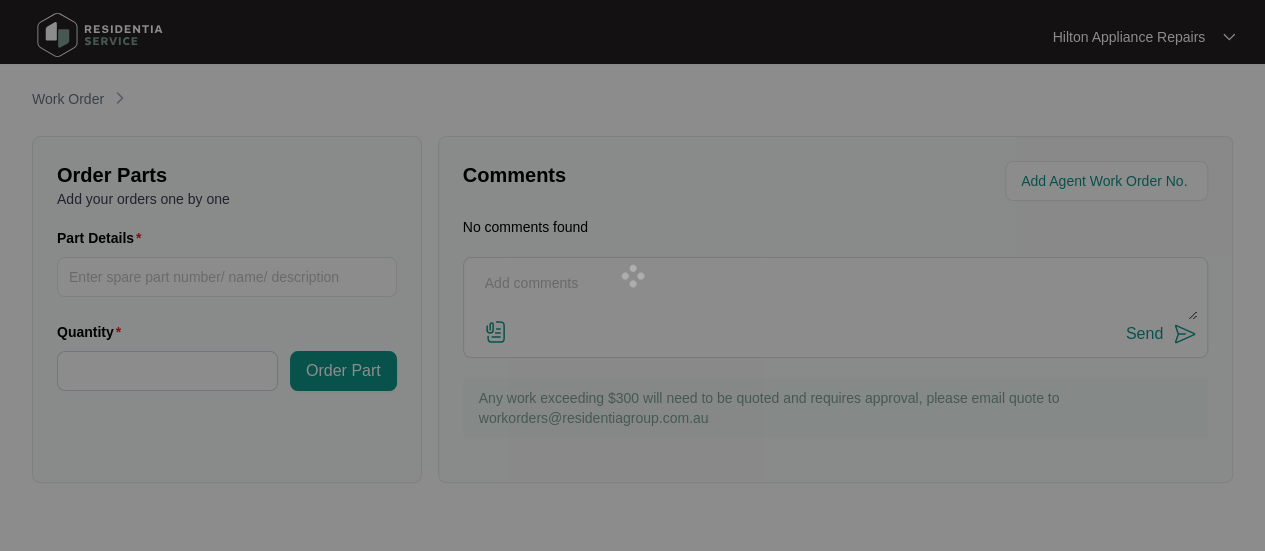 scroll, scrollTop: 0, scrollLeft: 0, axis: both 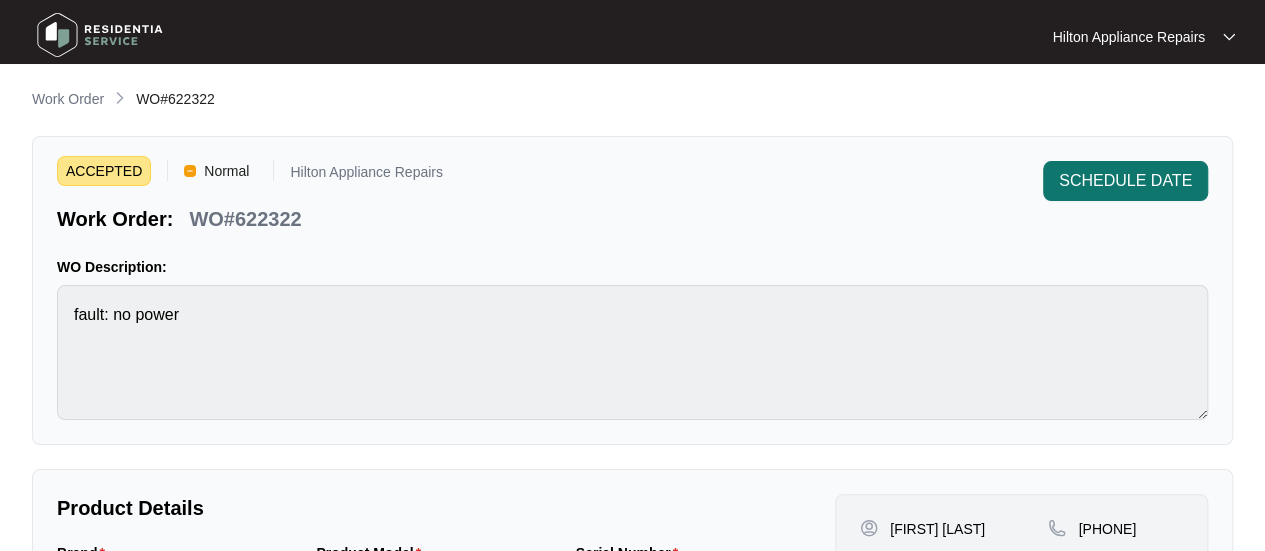 click on "SCHEDULE DATE" at bounding box center (1125, 181) 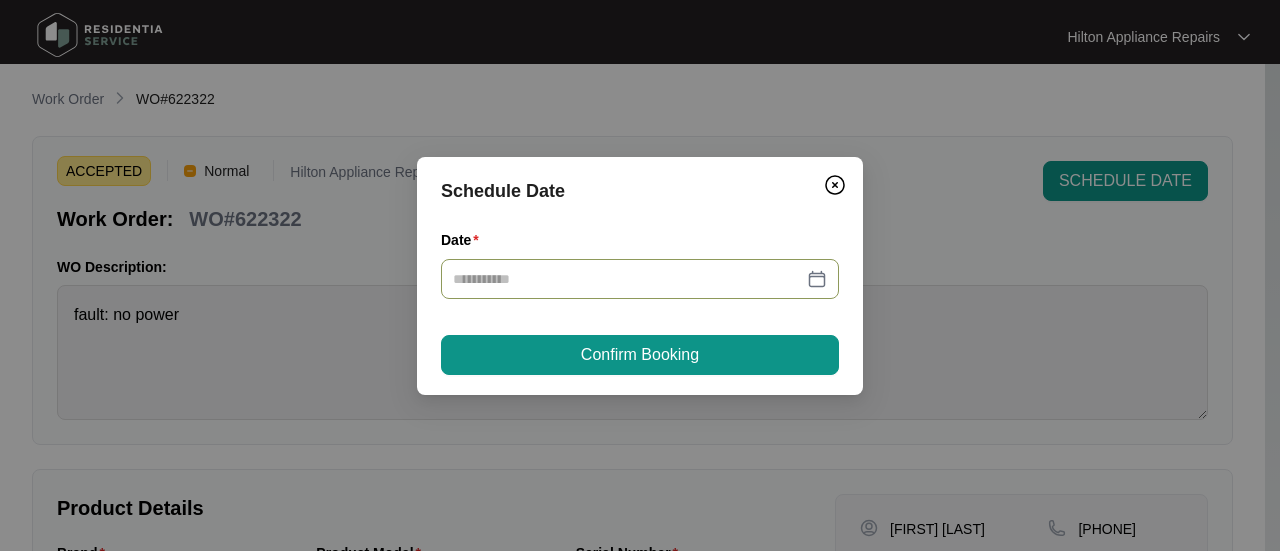 click at bounding box center (640, 279) 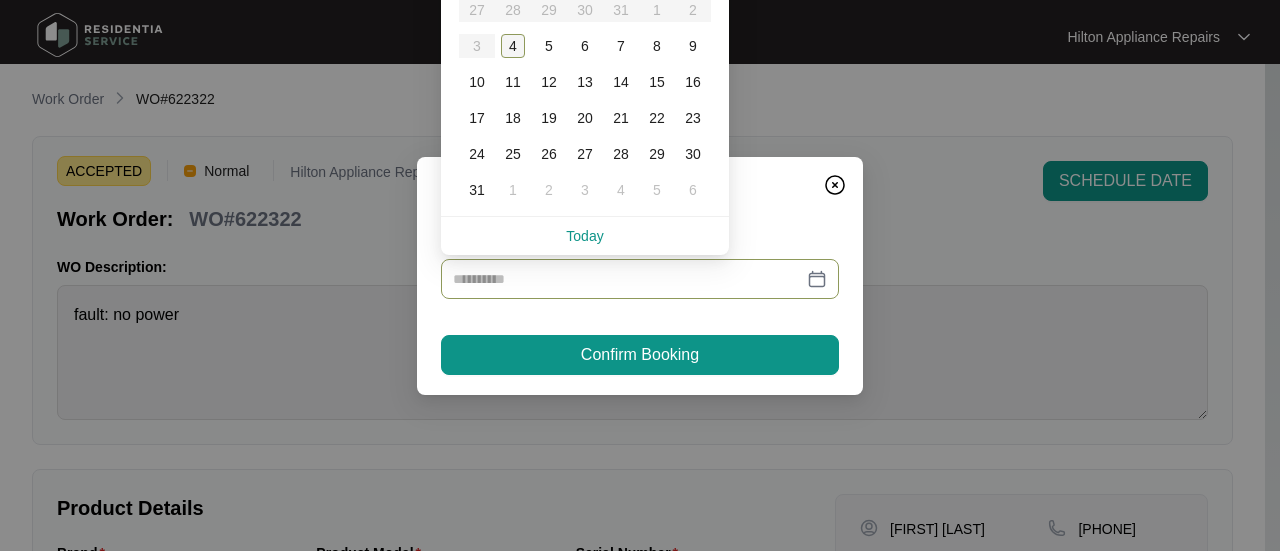 click on "4" at bounding box center [513, 46] 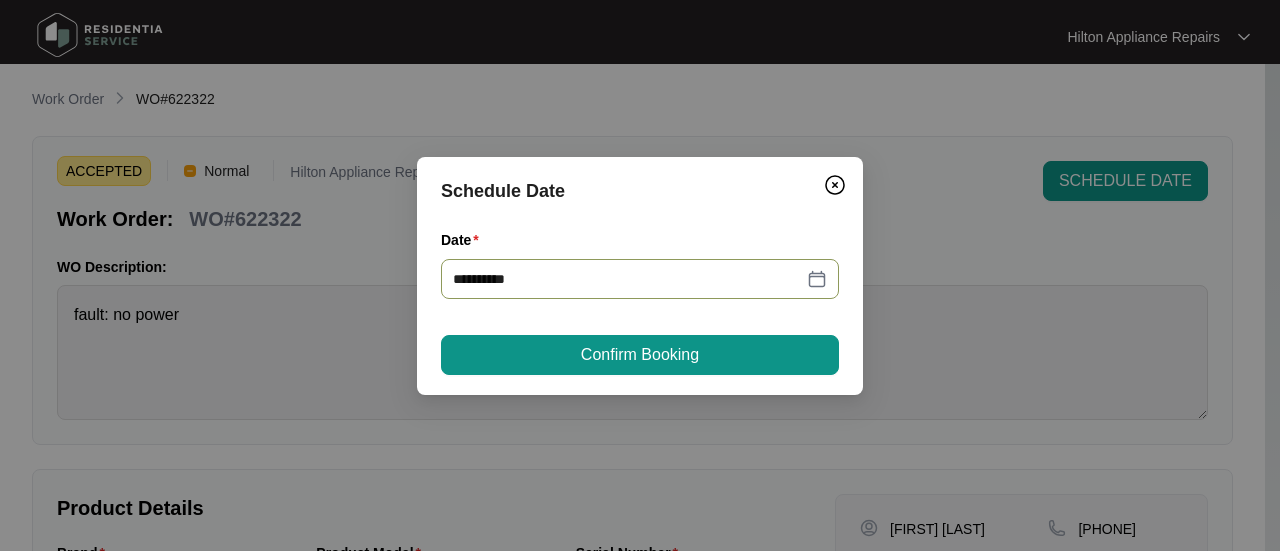 type on "**********" 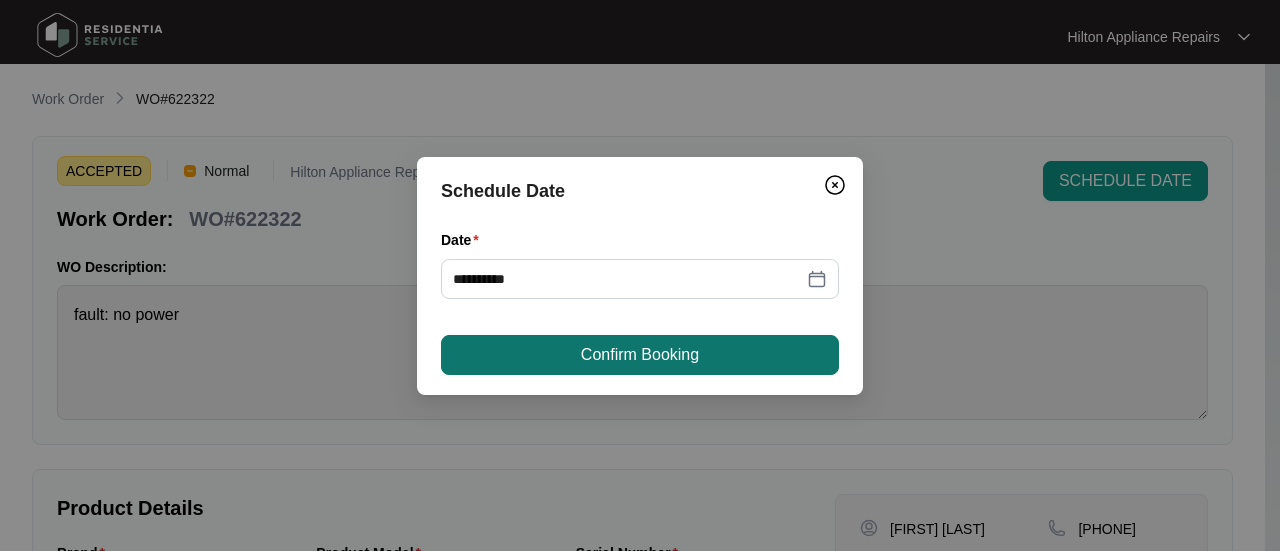 click on "Confirm Booking" at bounding box center [640, 355] 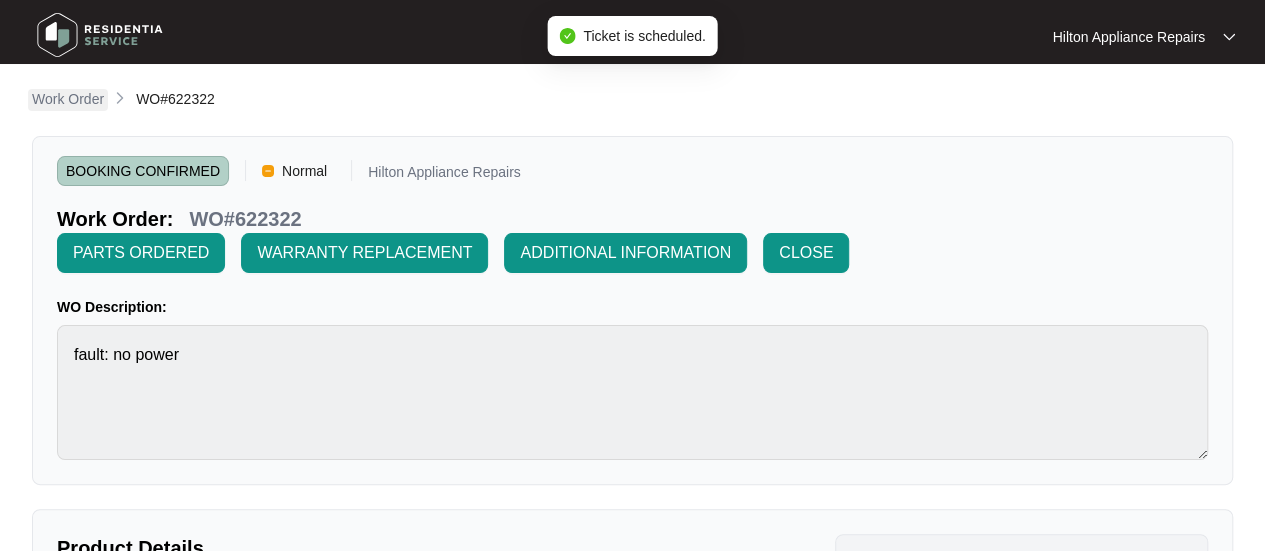 click on "Work Order" at bounding box center (68, 99) 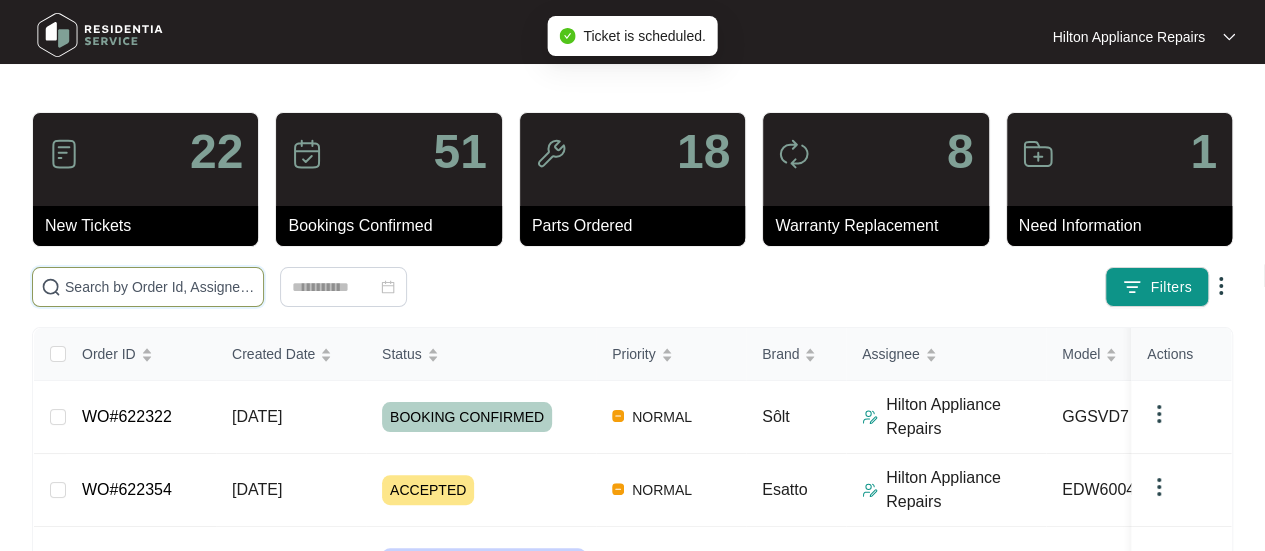click at bounding box center [160, 287] 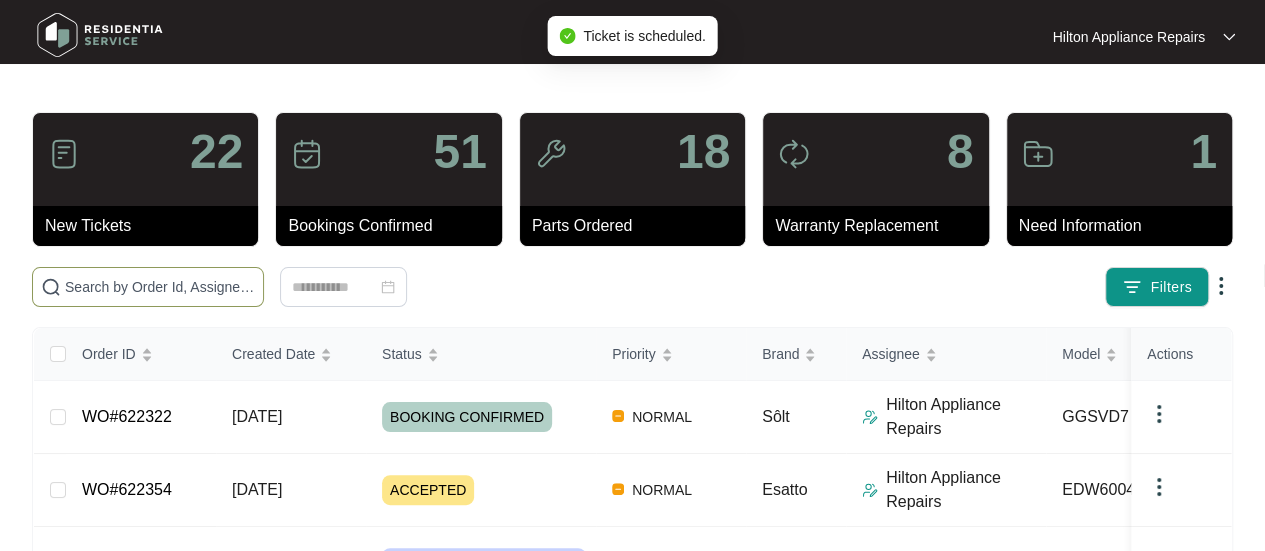 paste on "WO#622322" 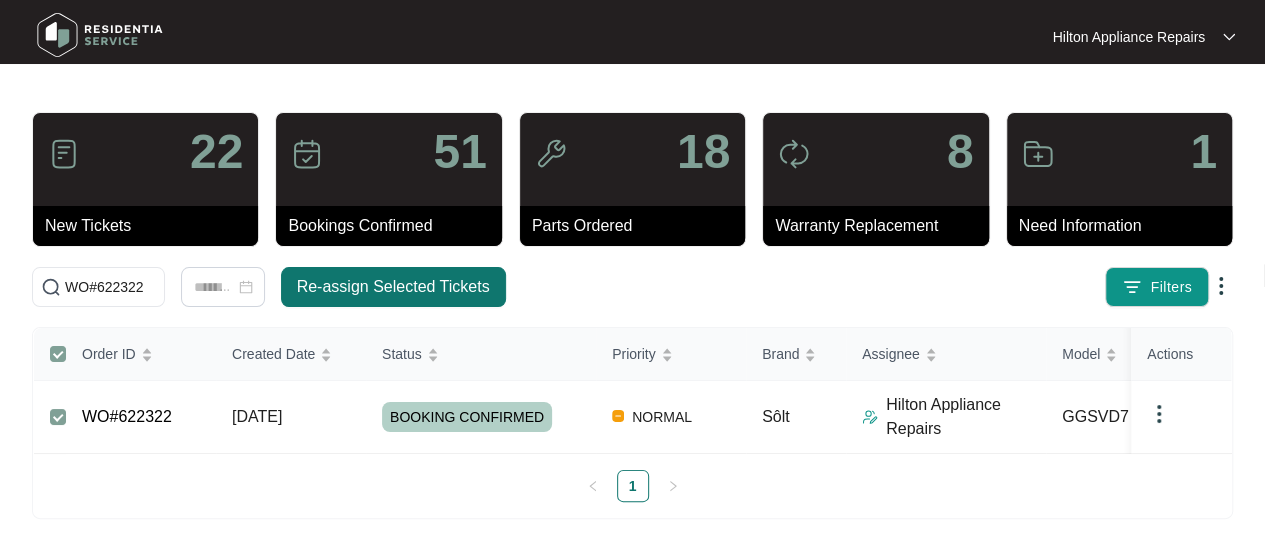 click on "Re-assign Selected Tickets" at bounding box center [393, 287] 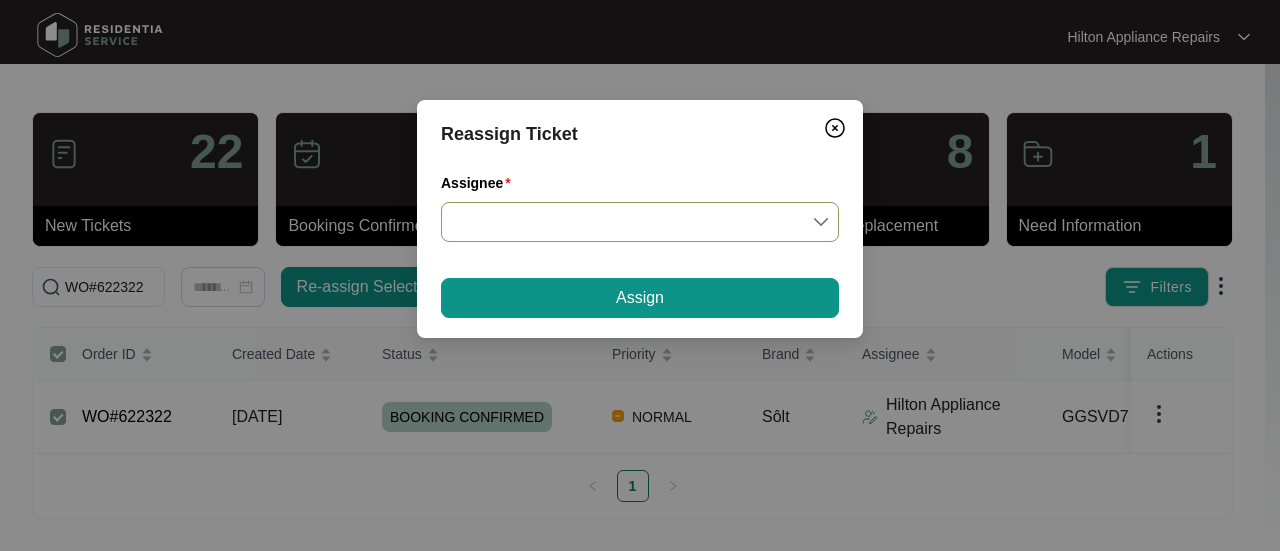 click on "Assignee" at bounding box center [640, 222] 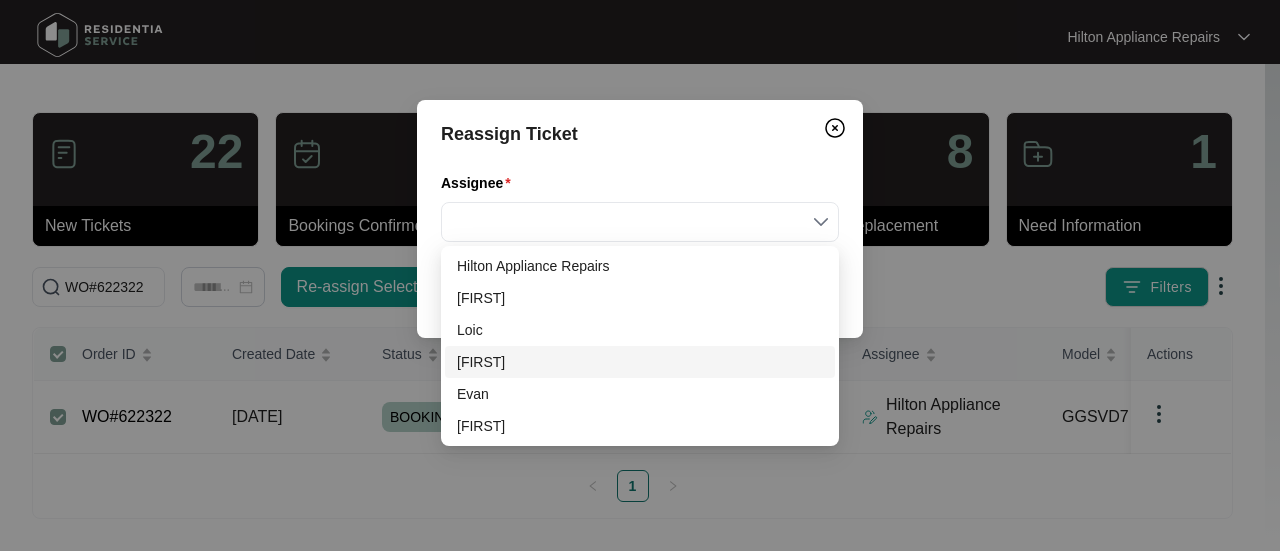 drag, startPoint x: 495, startPoint y: 357, endPoint x: 562, endPoint y: 351, distance: 67.26812 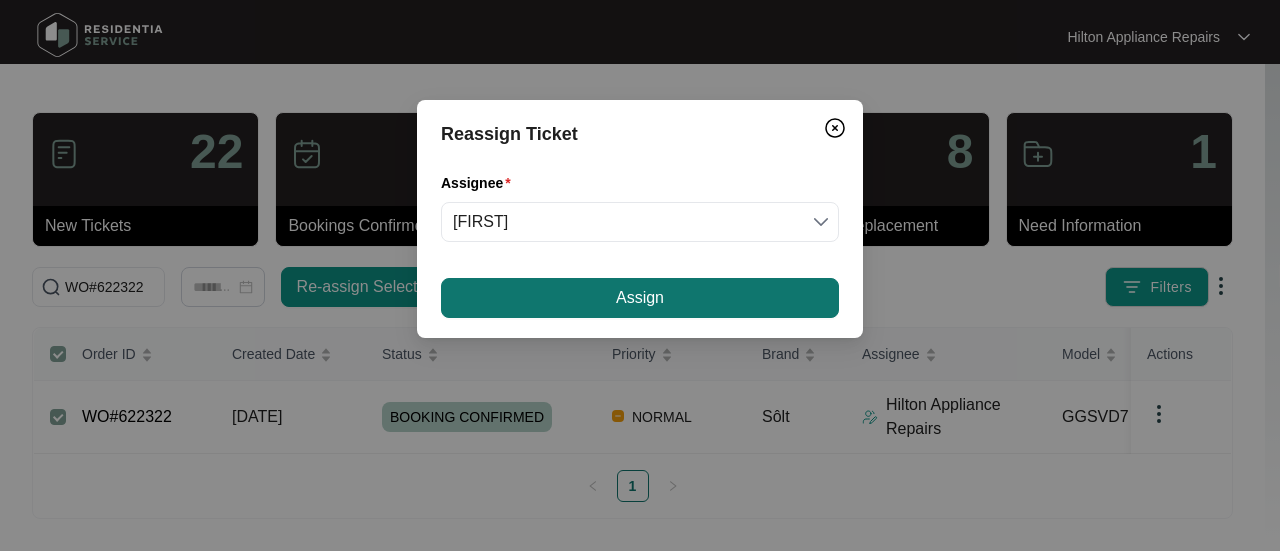 click on "Assign" at bounding box center [640, 298] 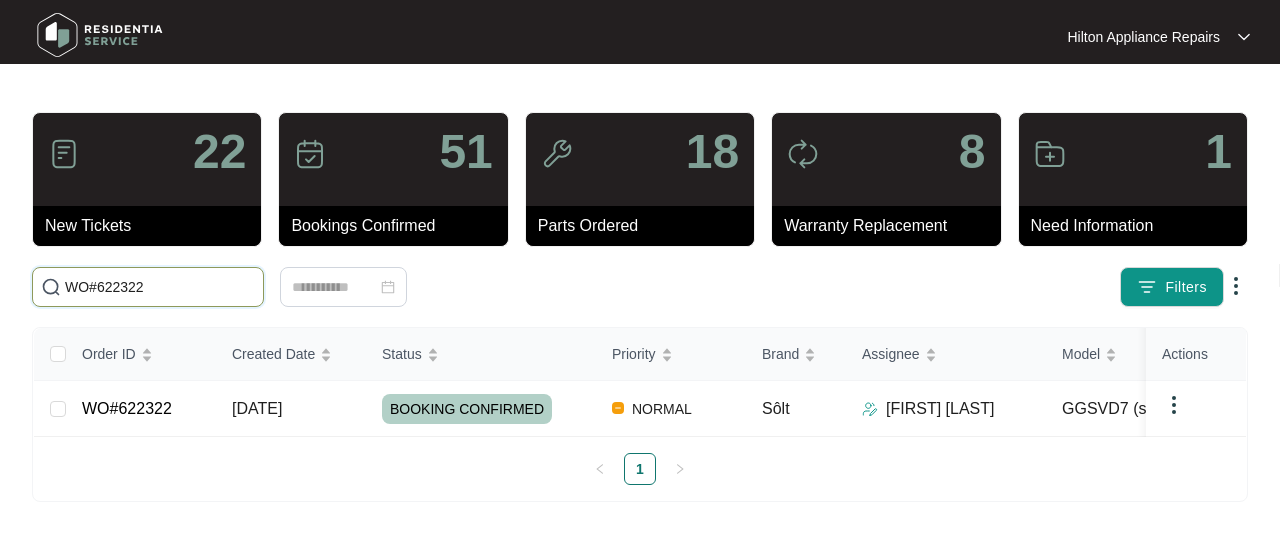 click on "WO#622322" at bounding box center [160, 287] 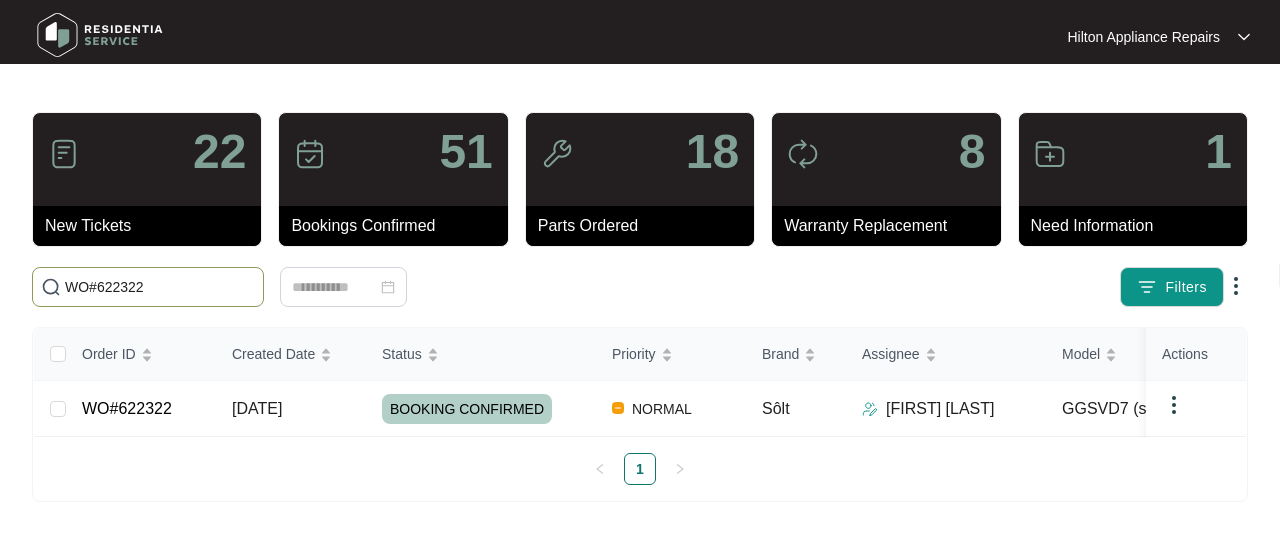 drag, startPoint x: 174, startPoint y: 287, endPoint x: 98, endPoint y: 287, distance: 76 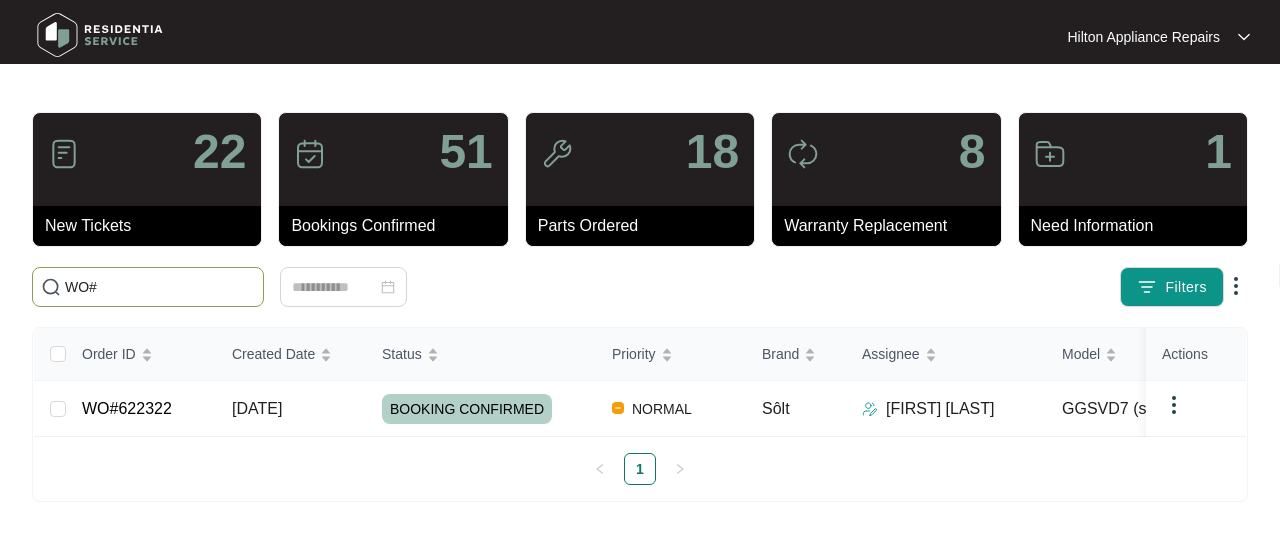 paste on "622354" 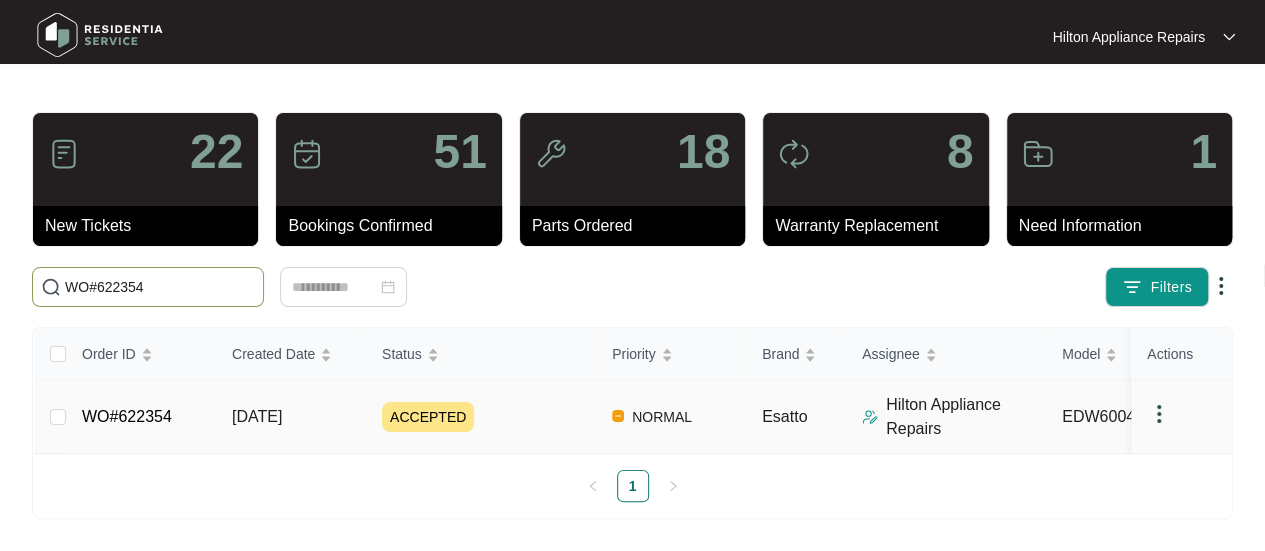 type on "WO#622354" 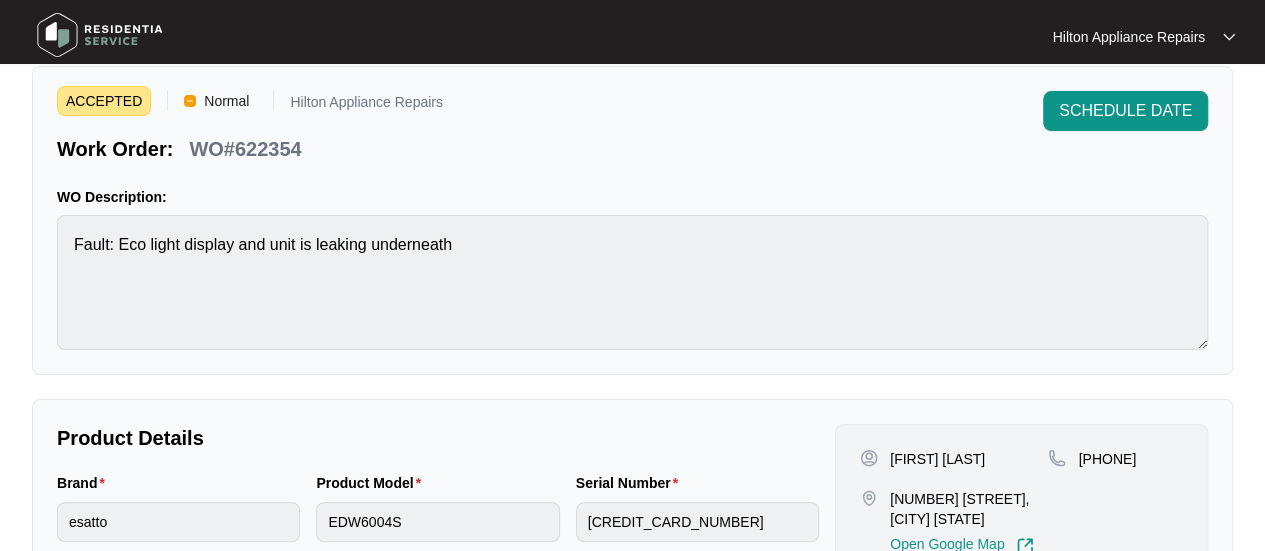 scroll, scrollTop: 300, scrollLeft: 0, axis: vertical 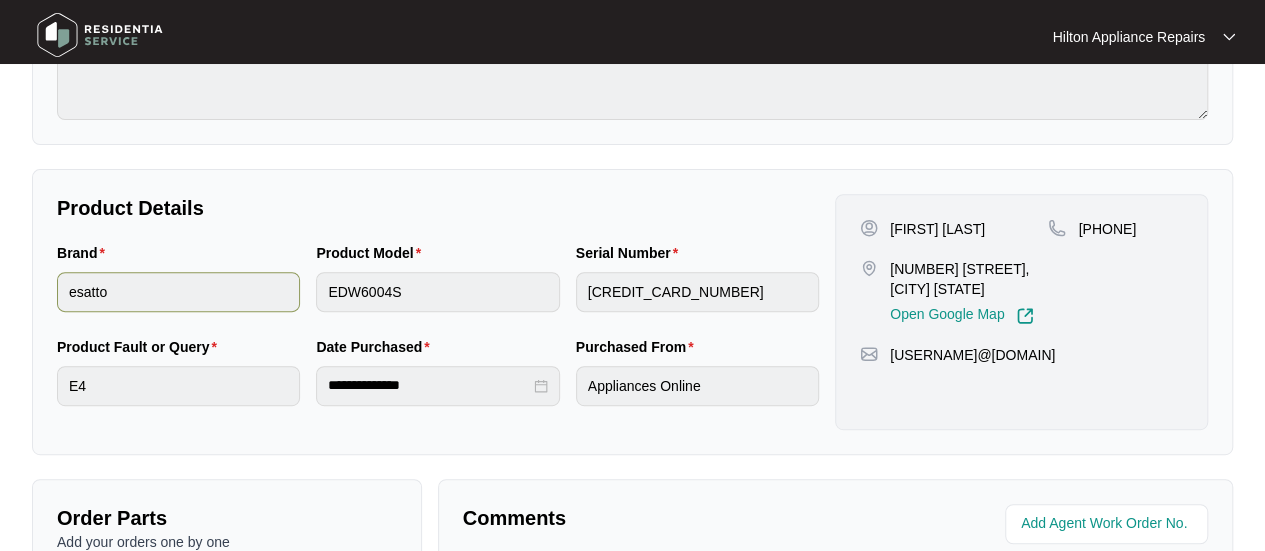 click on "Brand esatto Product Model EDW6004S Serial Number [SERIAL_NUMBER]" at bounding box center [438, 289] 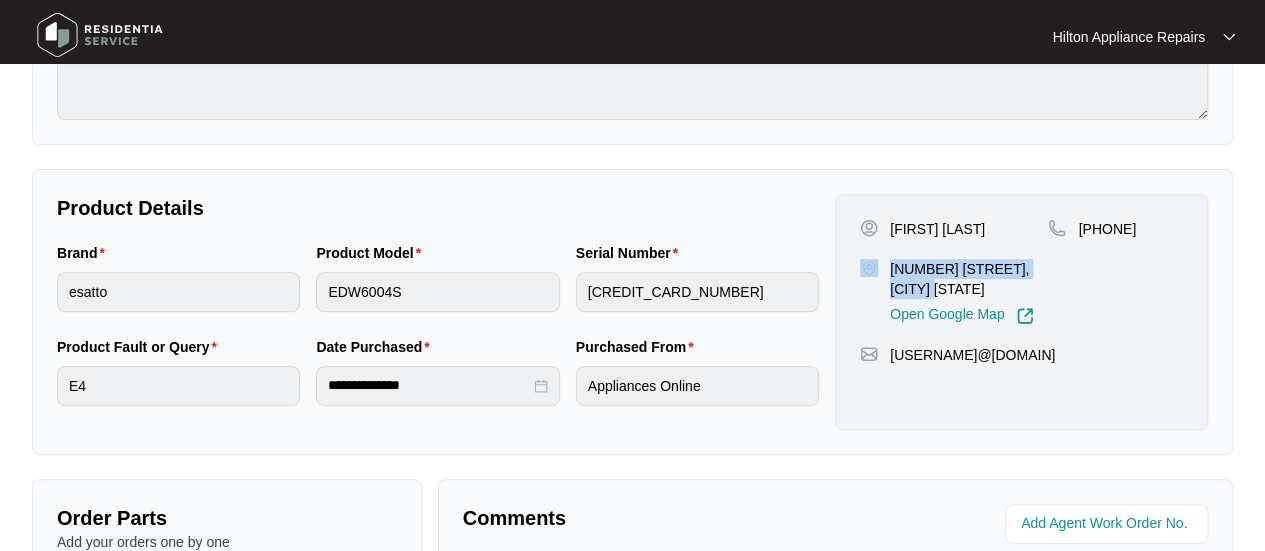 drag, startPoint x: 928, startPoint y: 287, endPoint x: 880, endPoint y: 273, distance: 50 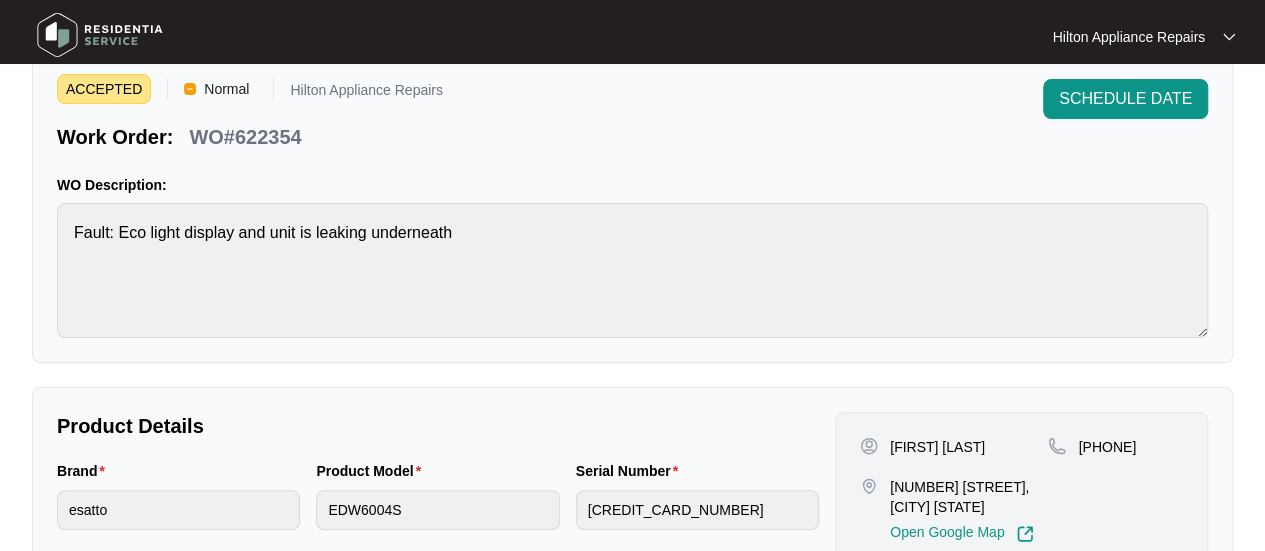 scroll, scrollTop: 200, scrollLeft: 0, axis: vertical 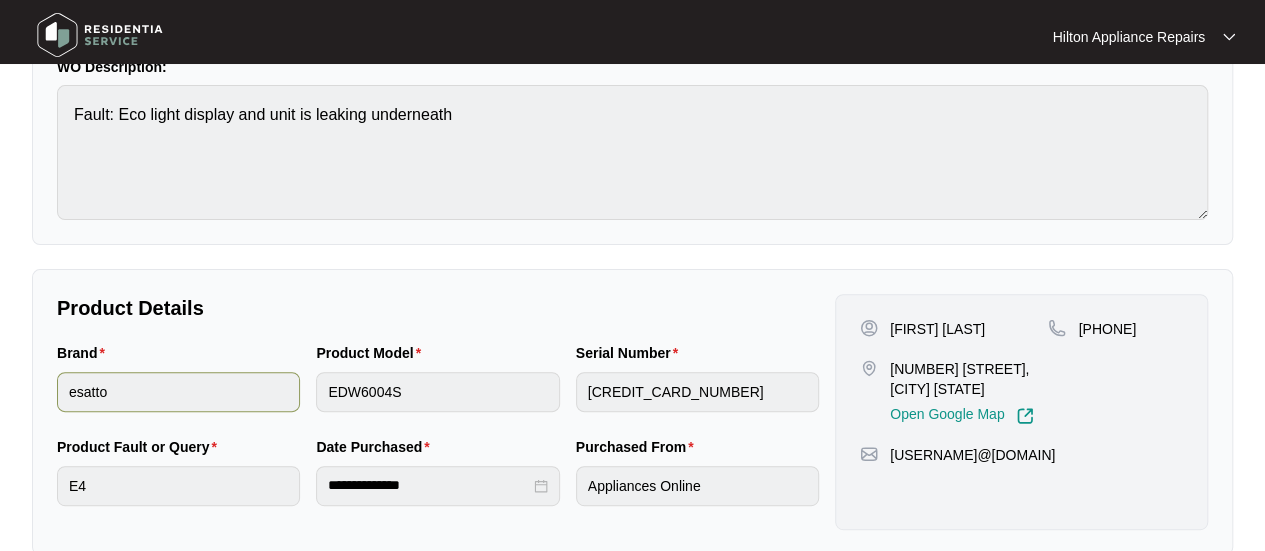click on "Brand esatto Product Model EDW6004S Serial Number [SERIAL_NUMBER]" at bounding box center [438, 389] 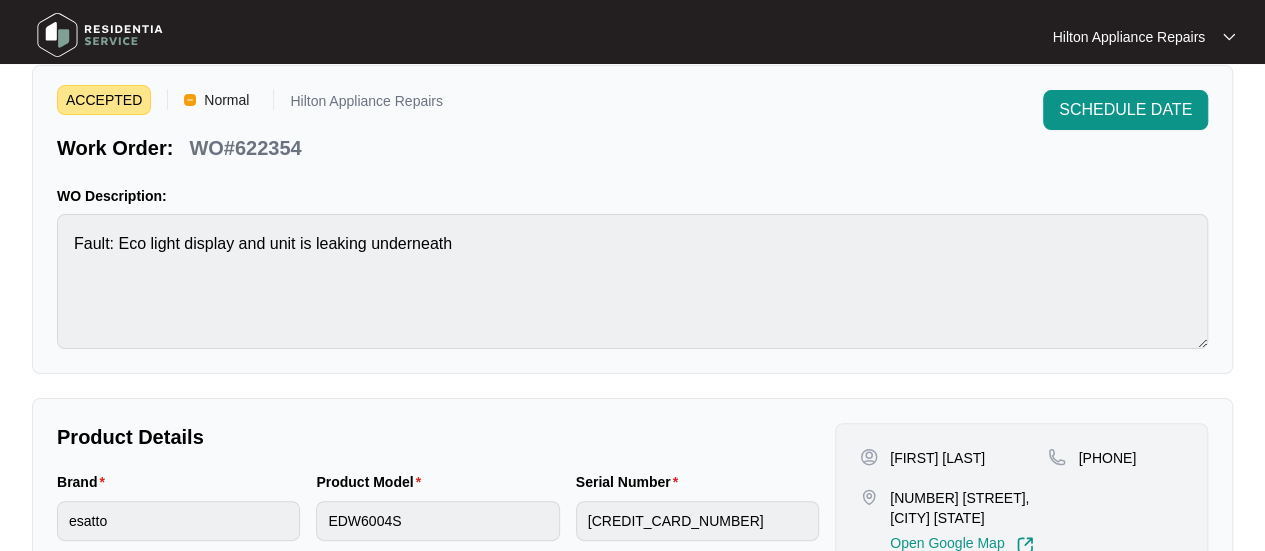 scroll, scrollTop: 0, scrollLeft: 0, axis: both 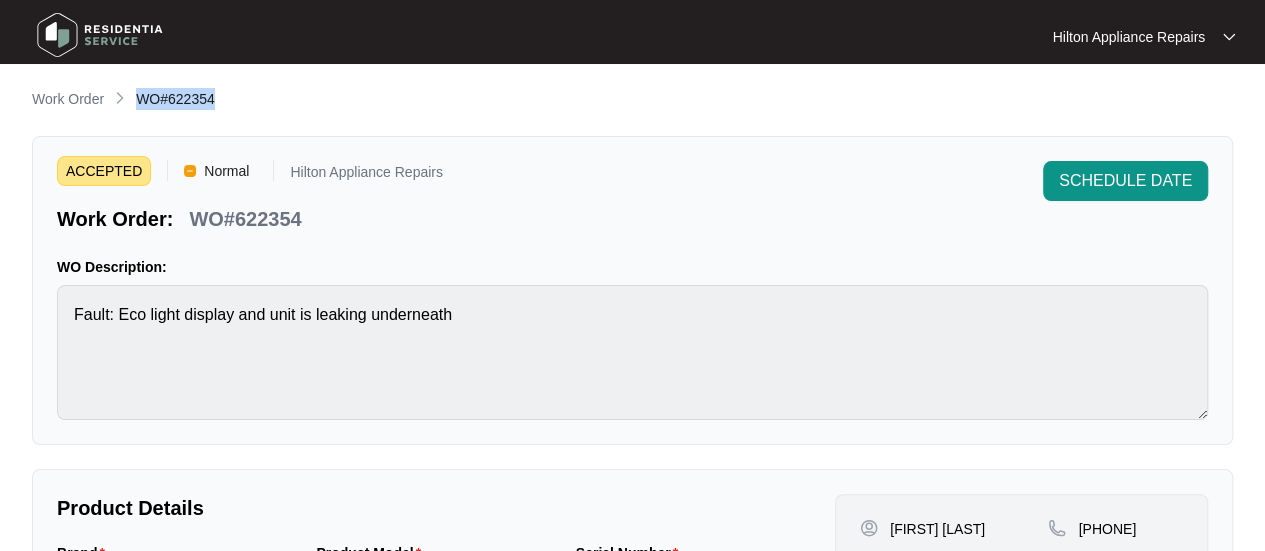 drag, startPoint x: 219, startPoint y: 97, endPoint x: 136, endPoint y: 103, distance: 83.21658 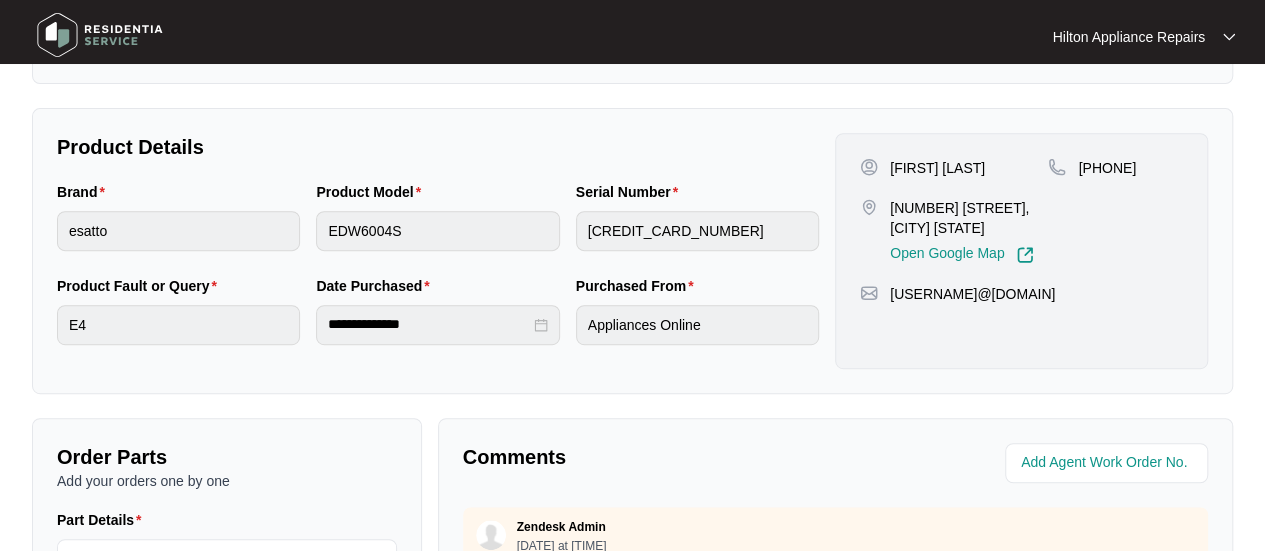 scroll, scrollTop: 500, scrollLeft: 0, axis: vertical 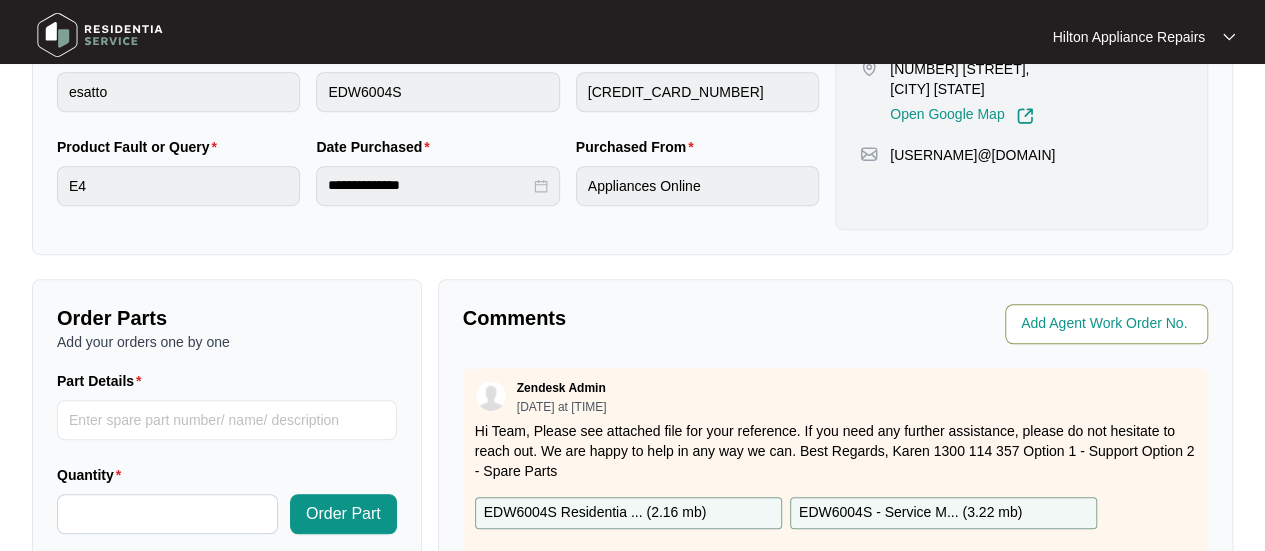 click at bounding box center [1108, 324] 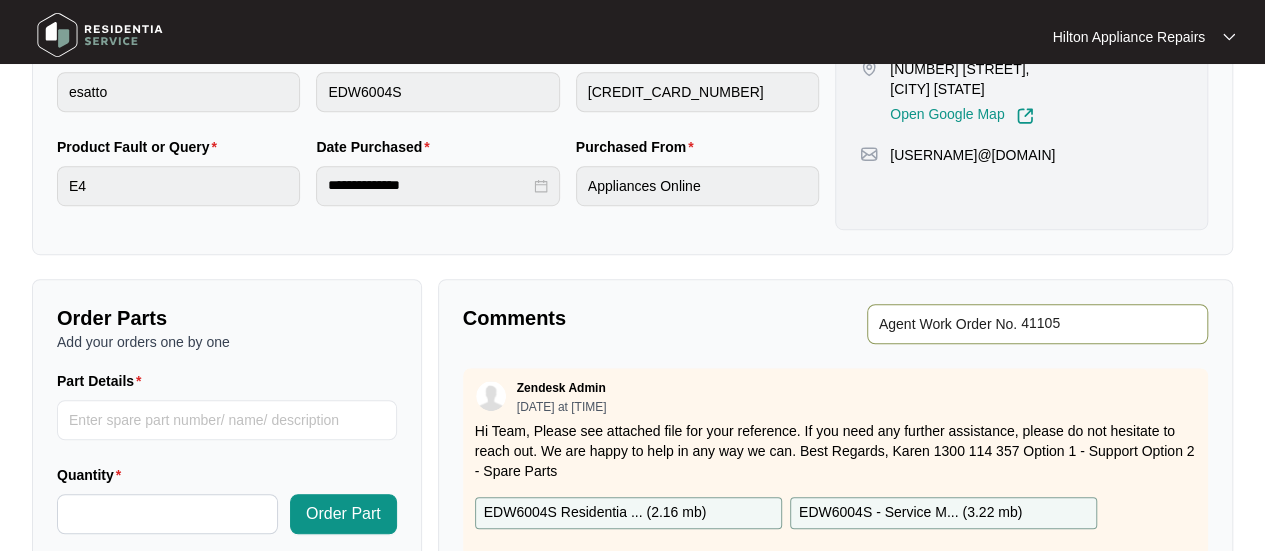 type on "41105" 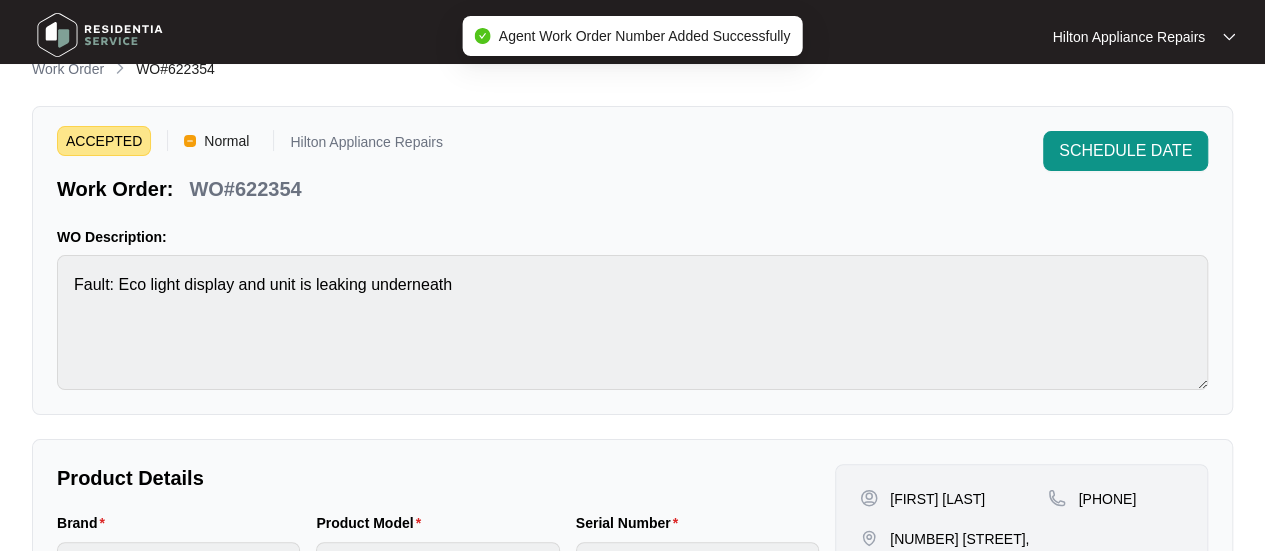 scroll, scrollTop: 0, scrollLeft: 0, axis: both 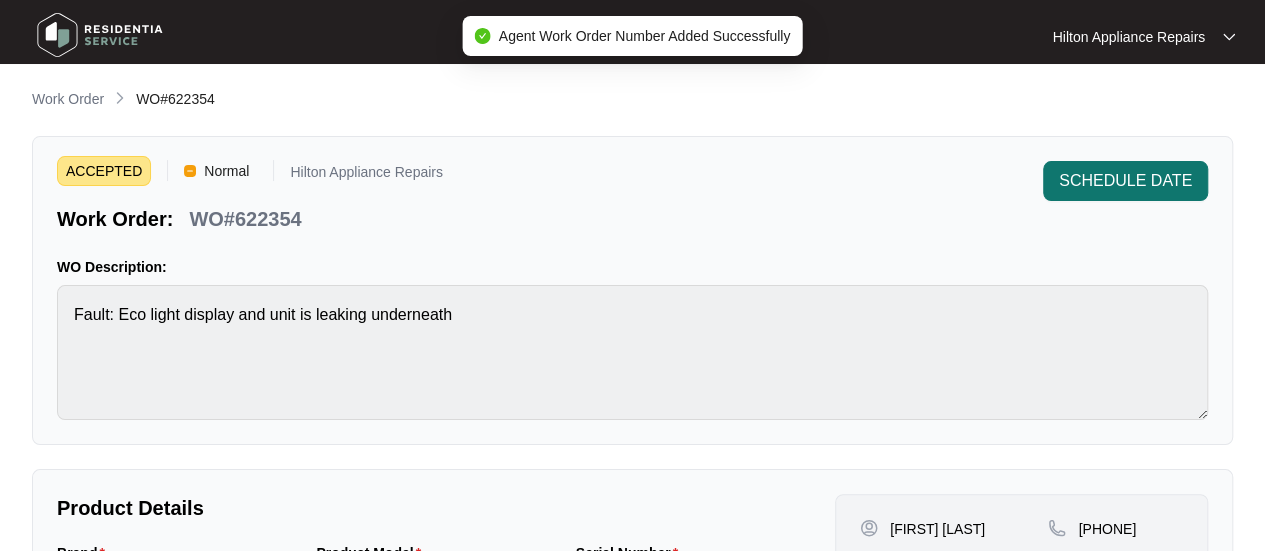 click on "SCHEDULE DATE" at bounding box center (1125, 181) 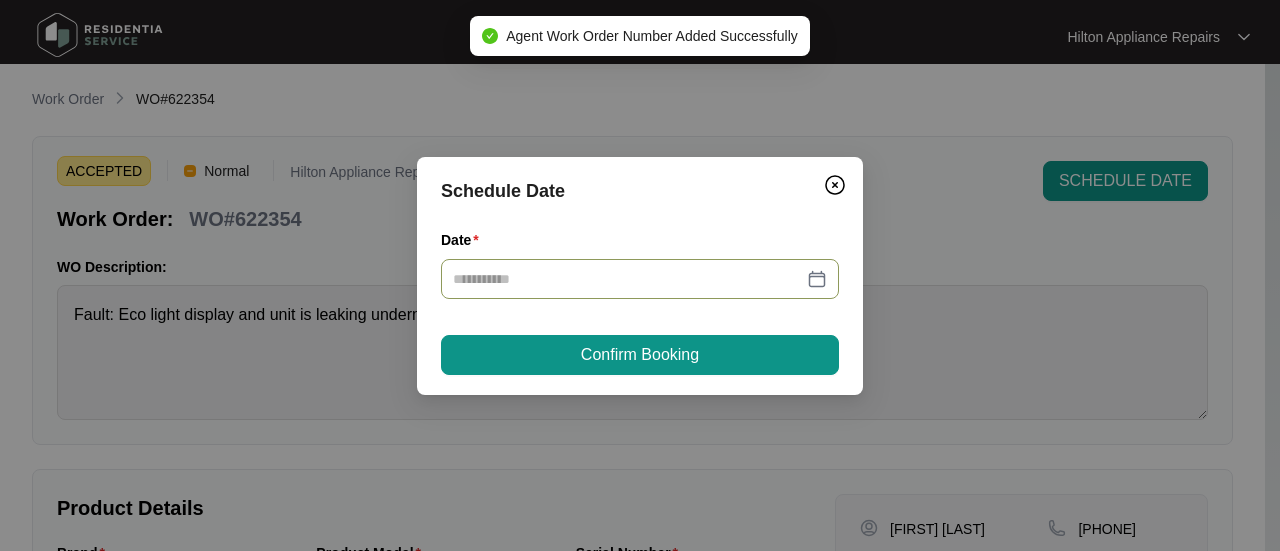click at bounding box center (640, 279) 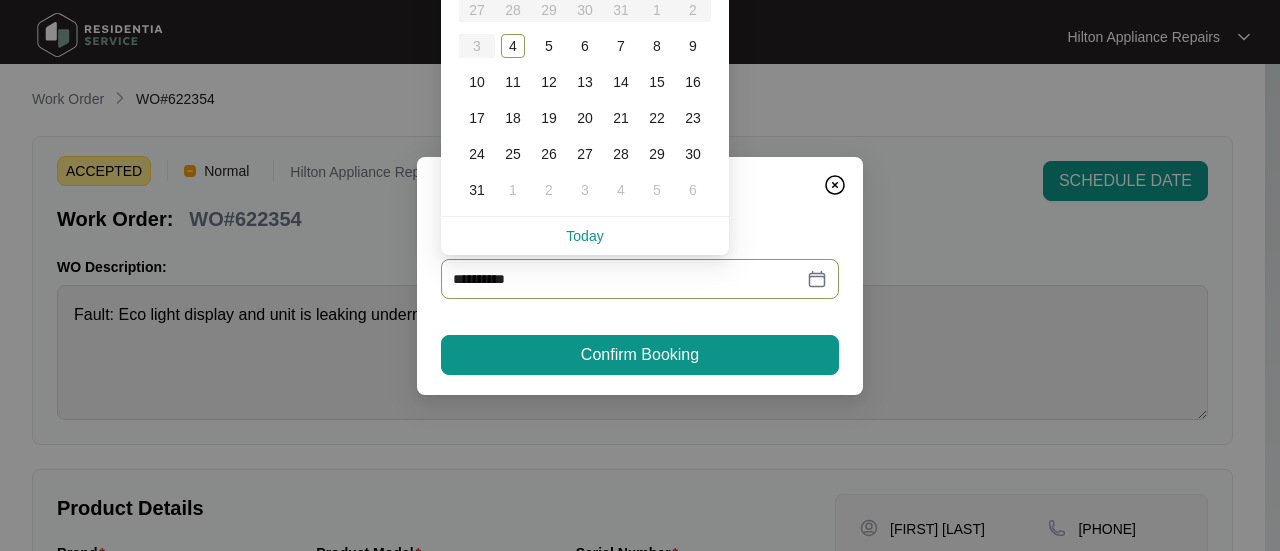 type on "**********" 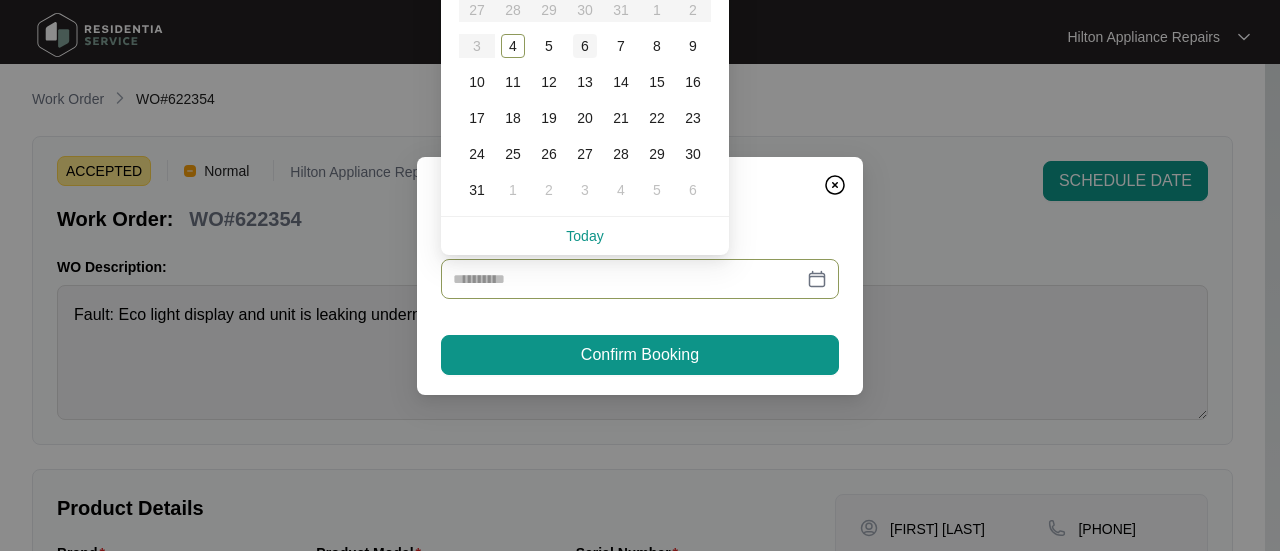 click on "6" at bounding box center [585, 46] 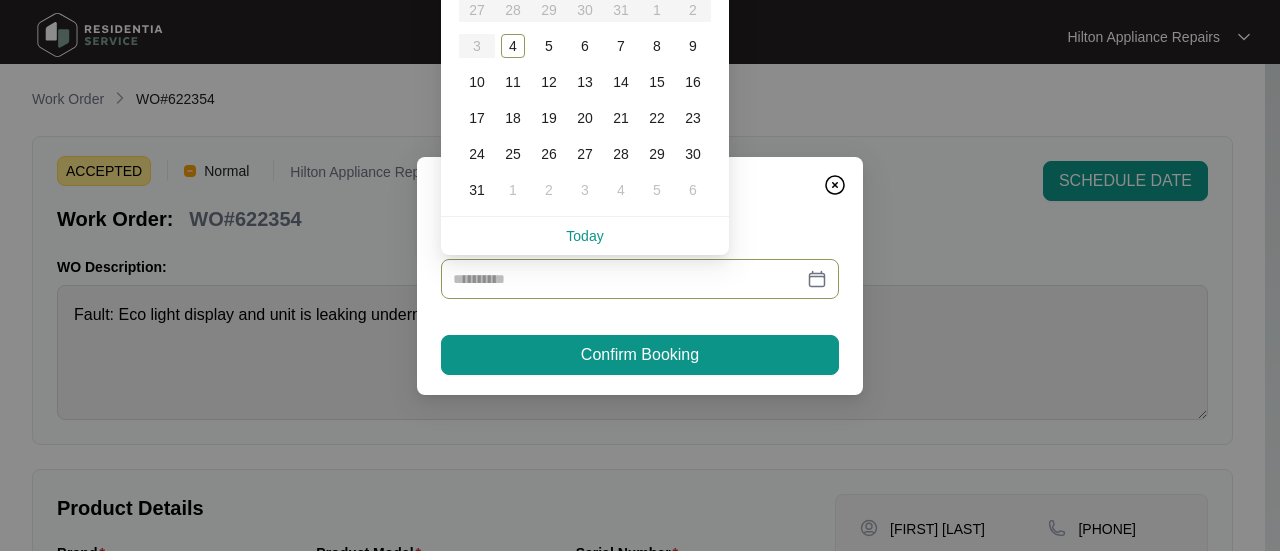 type on "**********" 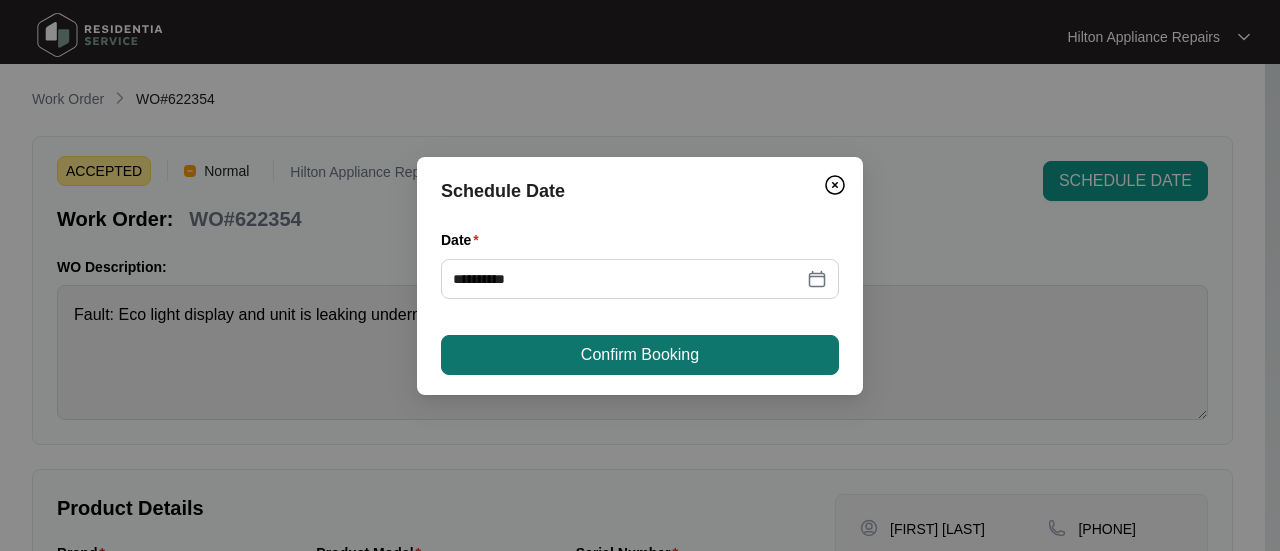 click on "Confirm Booking" at bounding box center [640, 355] 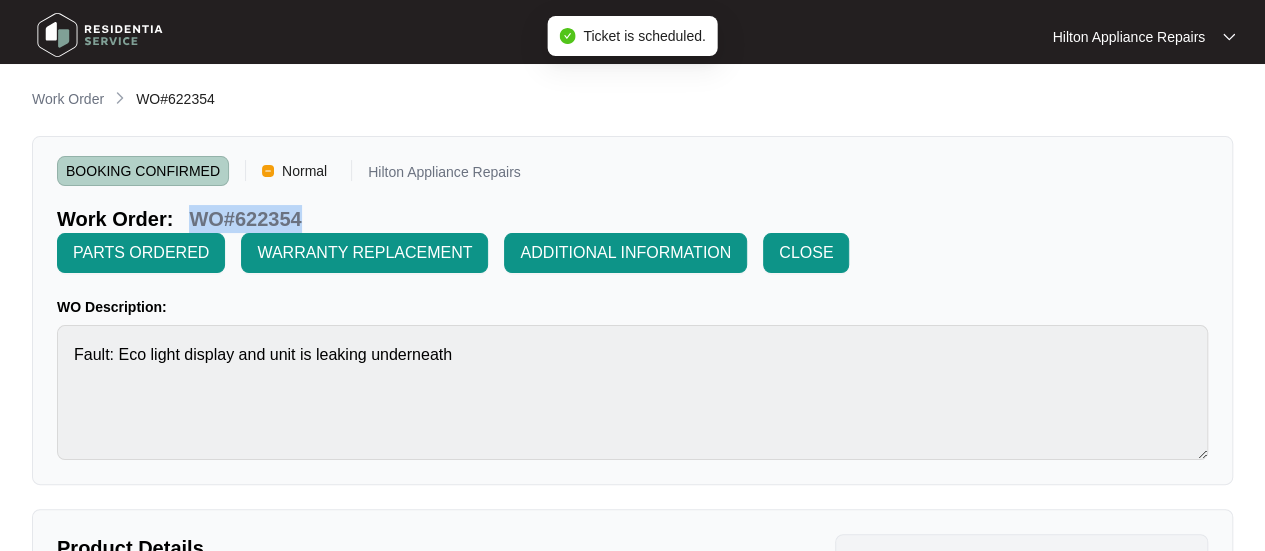 drag, startPoint x: 305, startPoint y: 214, endPoint x: 189, endPoint y: 216, distance: 116.01724 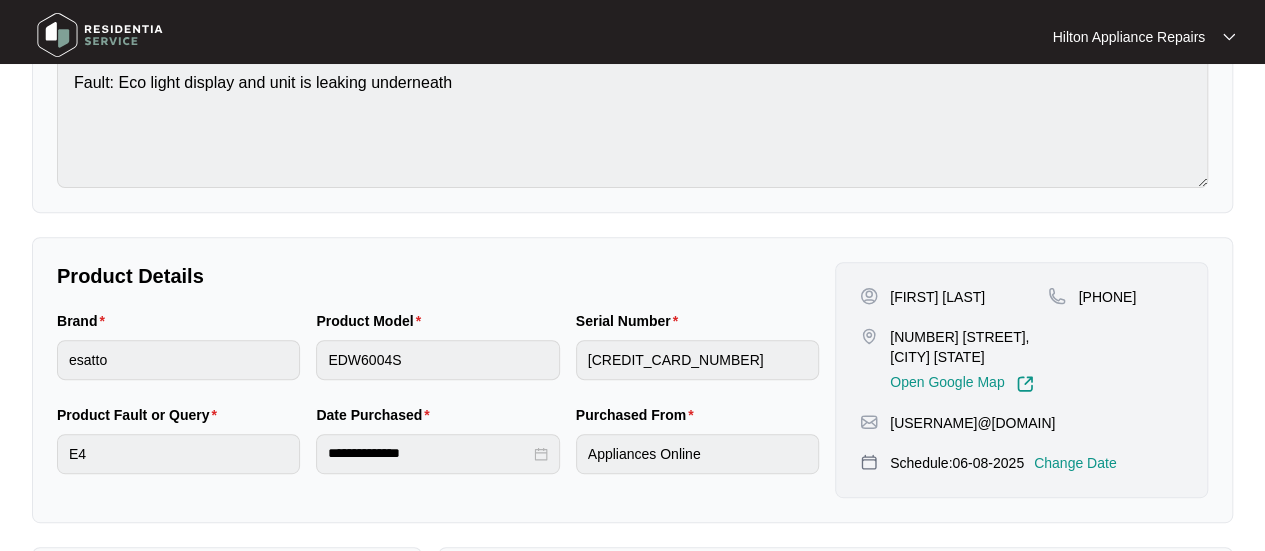 scroll, scrollTop: 0, scrollLeft: 0, axis: both 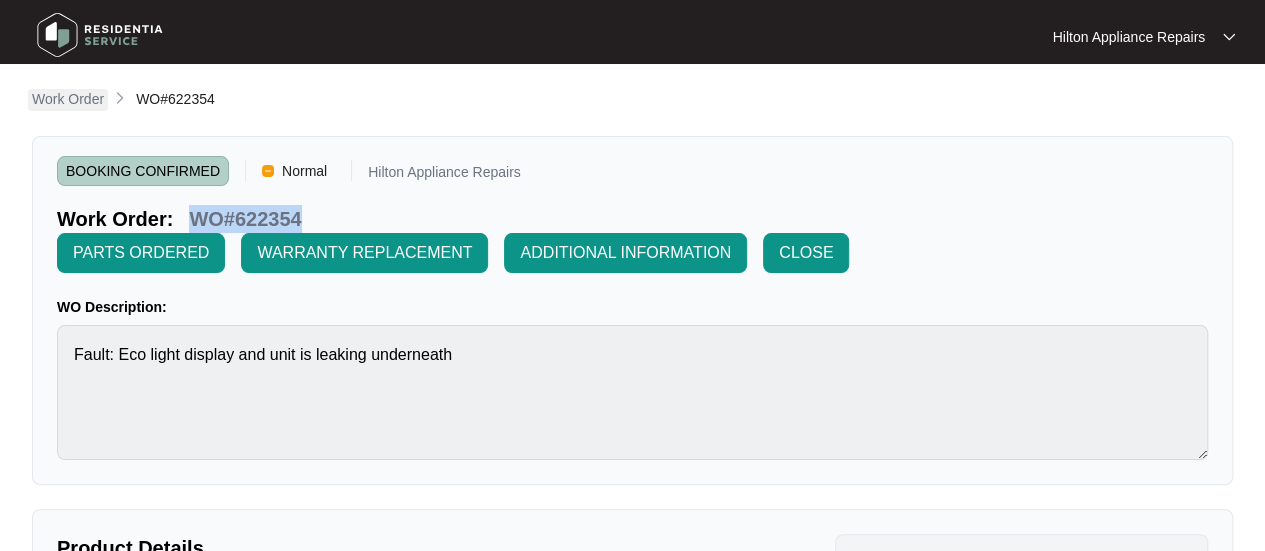 click on "Work Order" at bounding box center [68, 99] 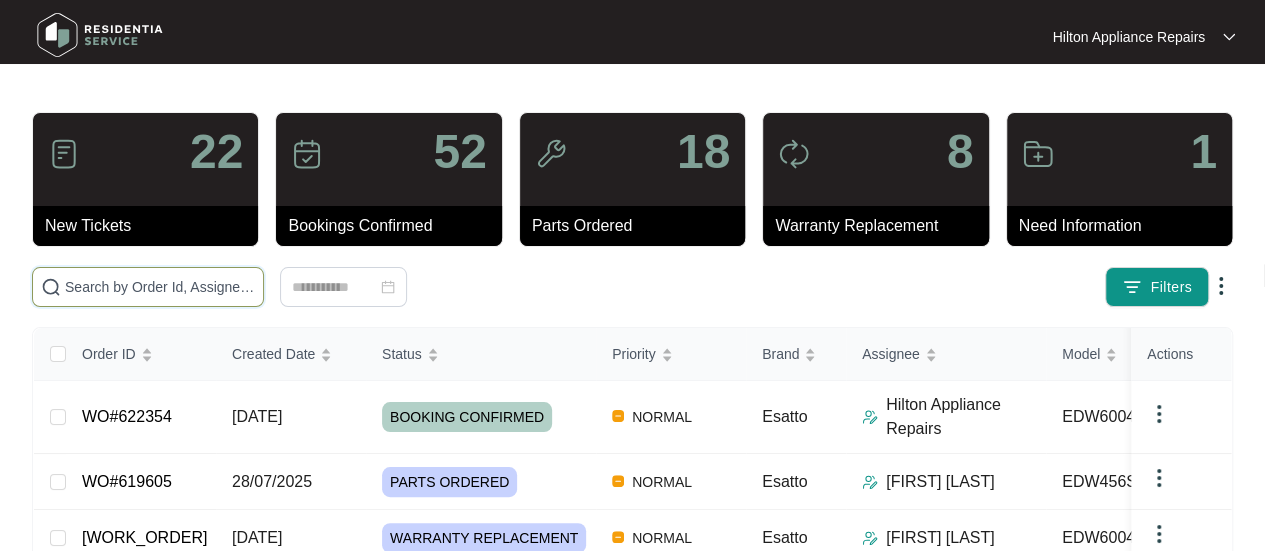 click at bounding box center [160, 287] 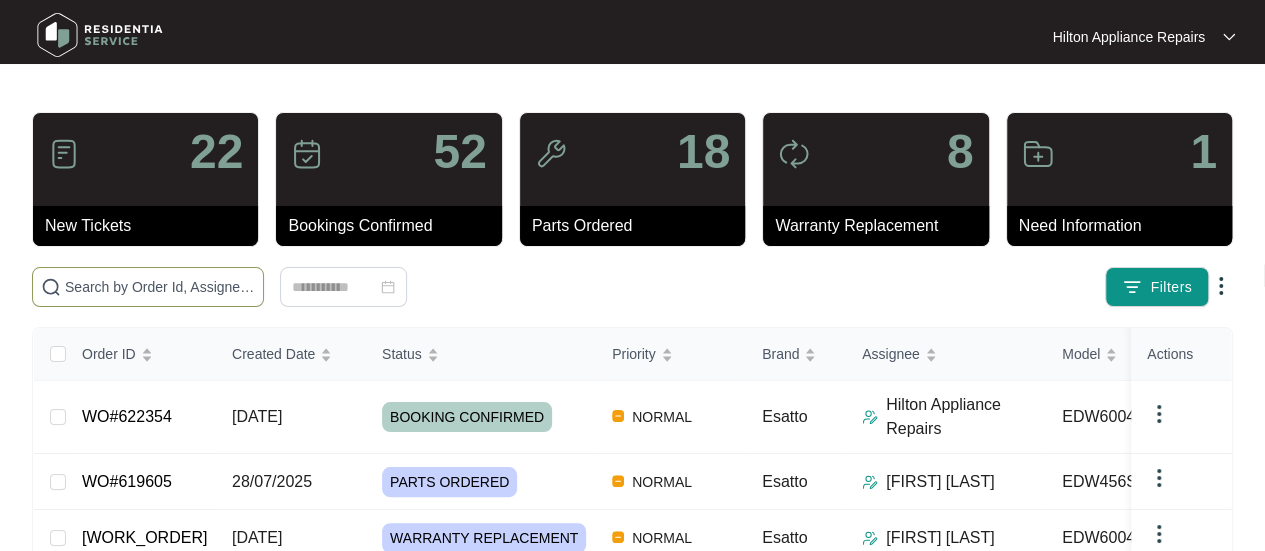 paste on "WO#622354" 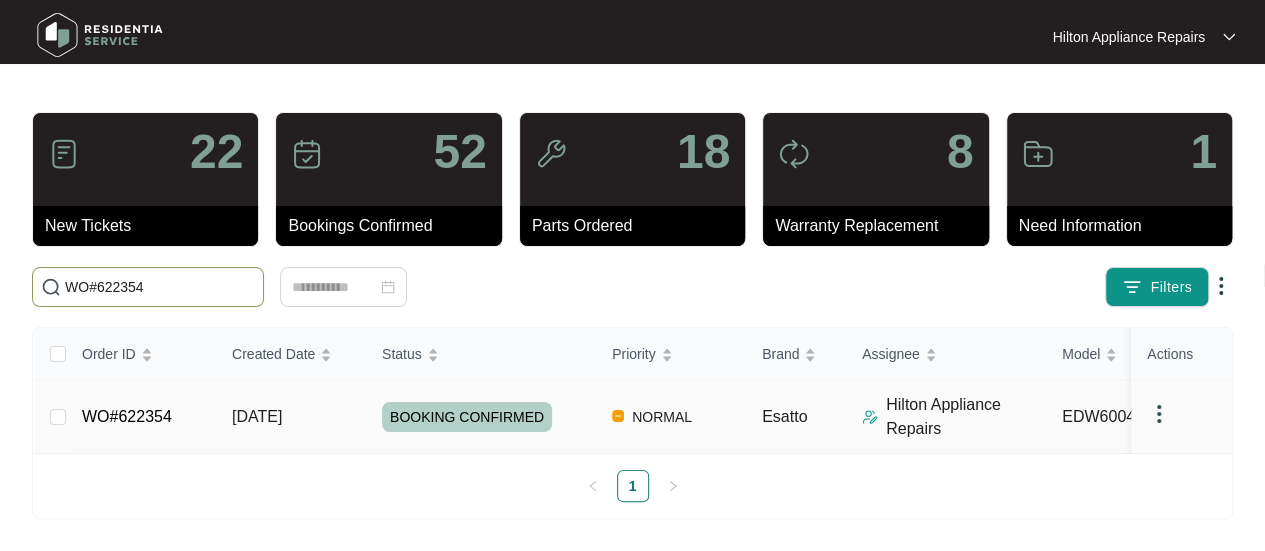 type on "WO#622354" 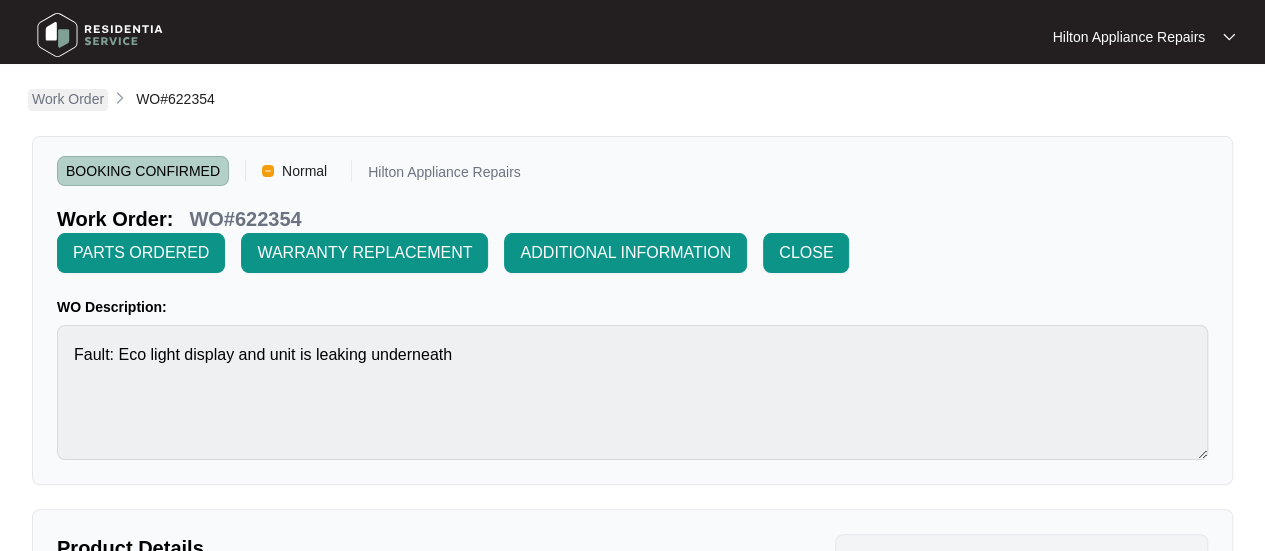 click on "Work Order" at bounding box center (68, 99) 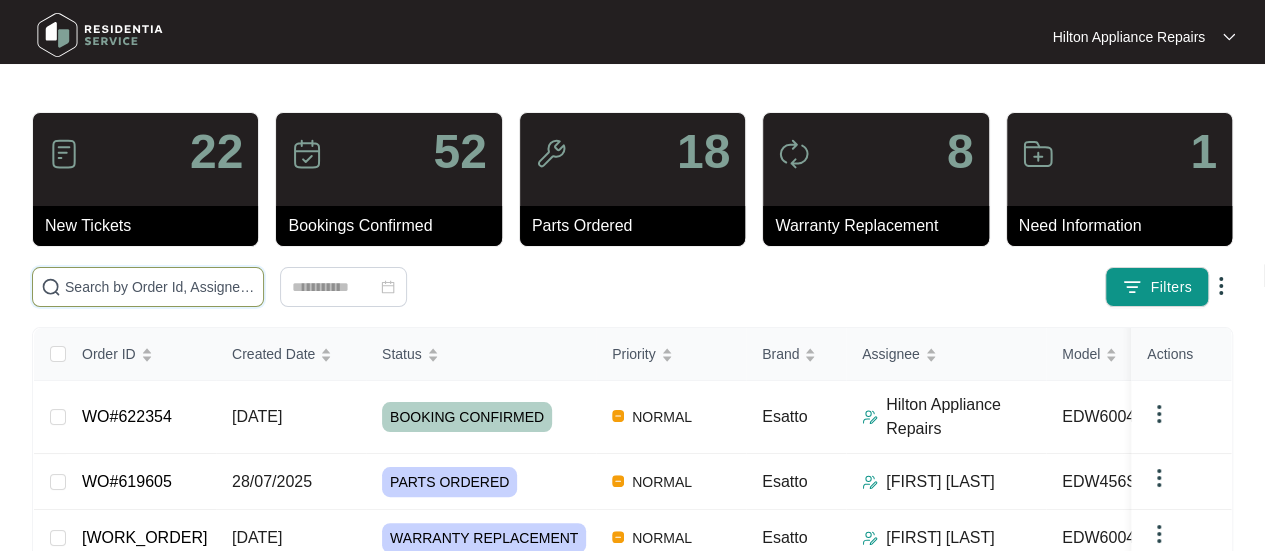 click at bounding box center [160, 287] 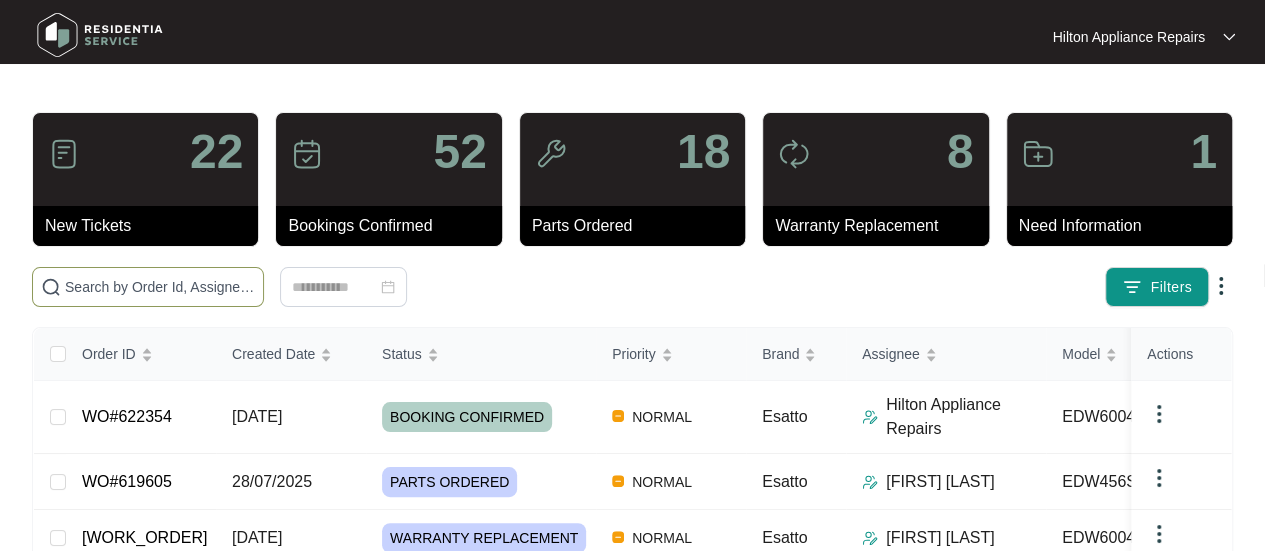 paste on "WO#622354" 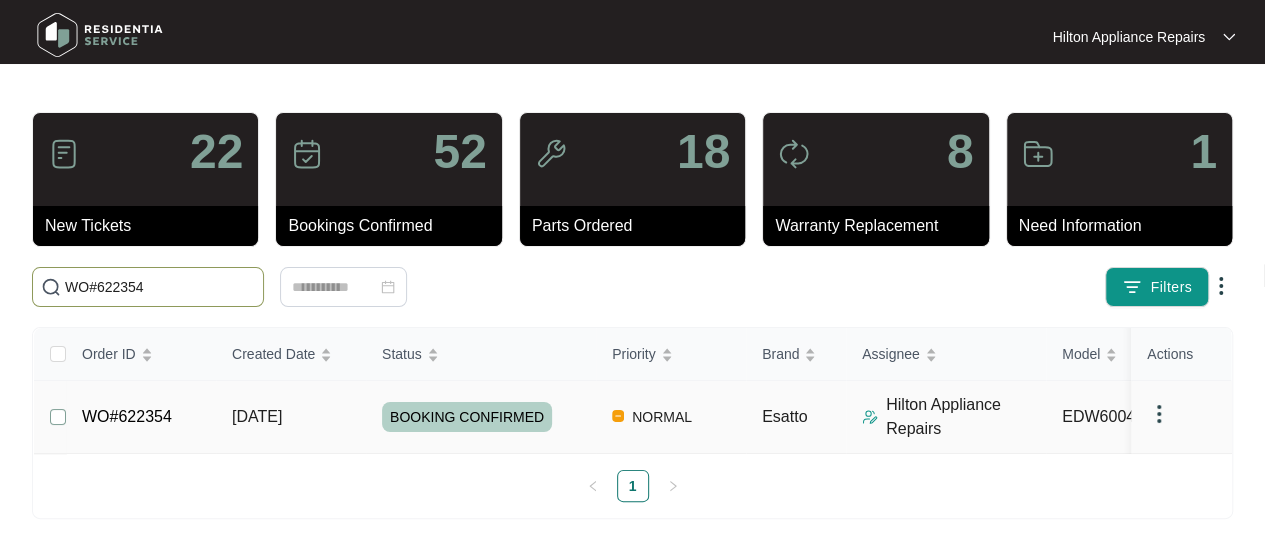 type on "WO#622354" 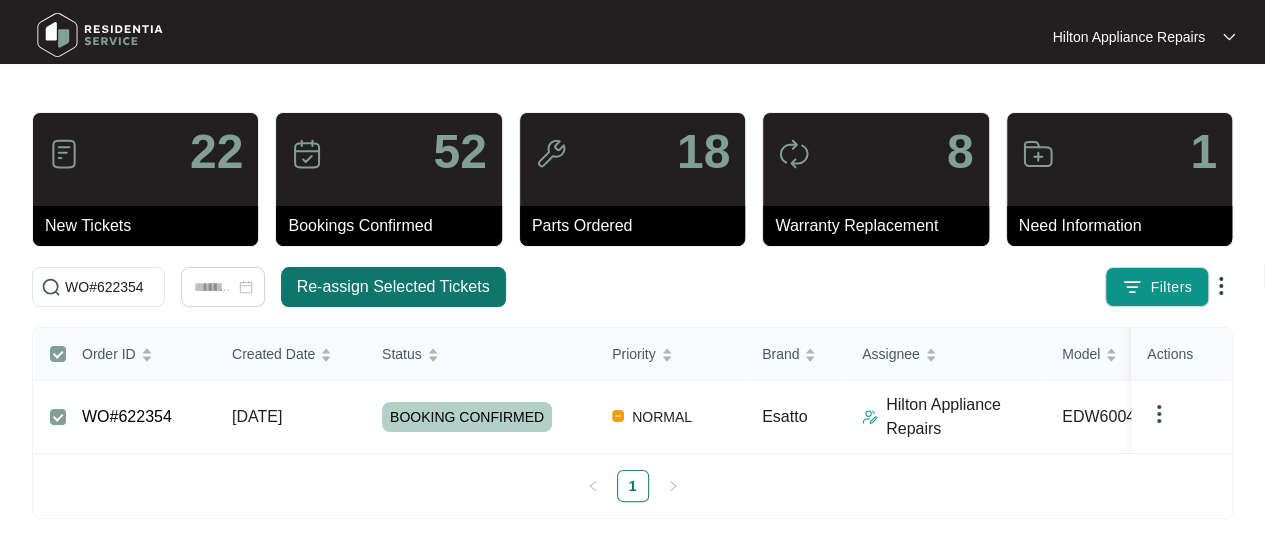 click on "Re-assign Selected Tickets" at bounding box center [393, 287] 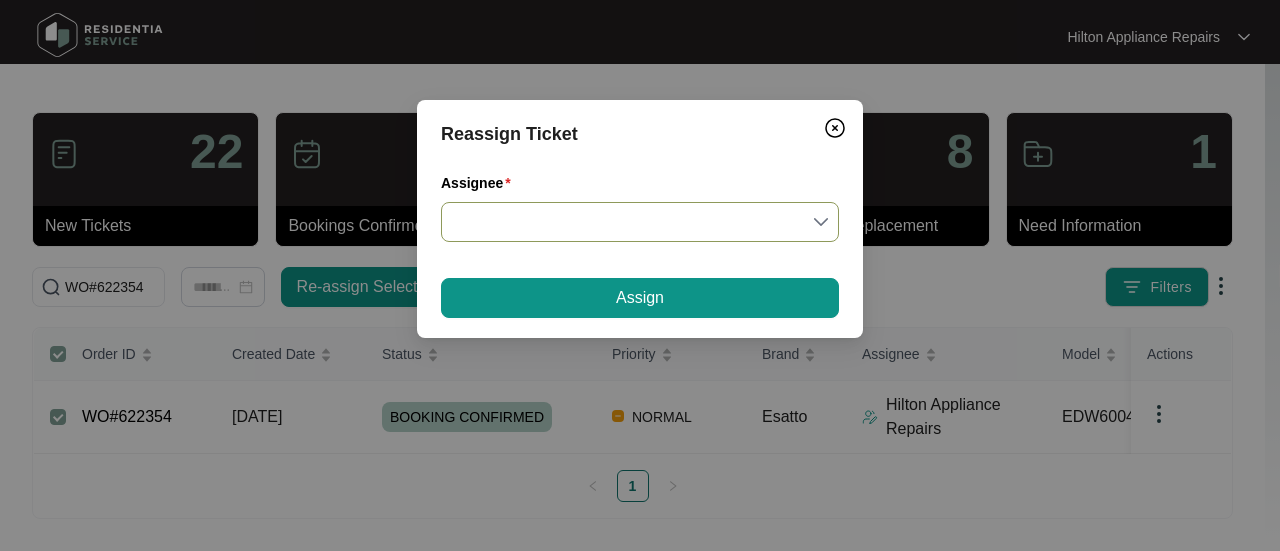 click on "Assignee" at bounding box center [640, 222] 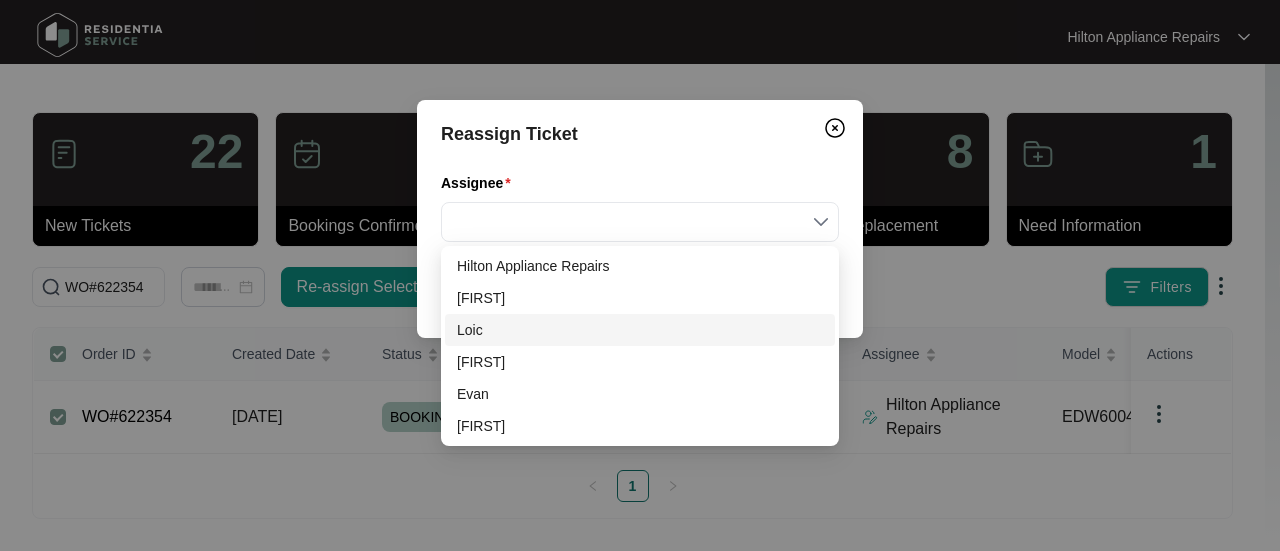 click on "Loic" at bounding box center (640, 330) 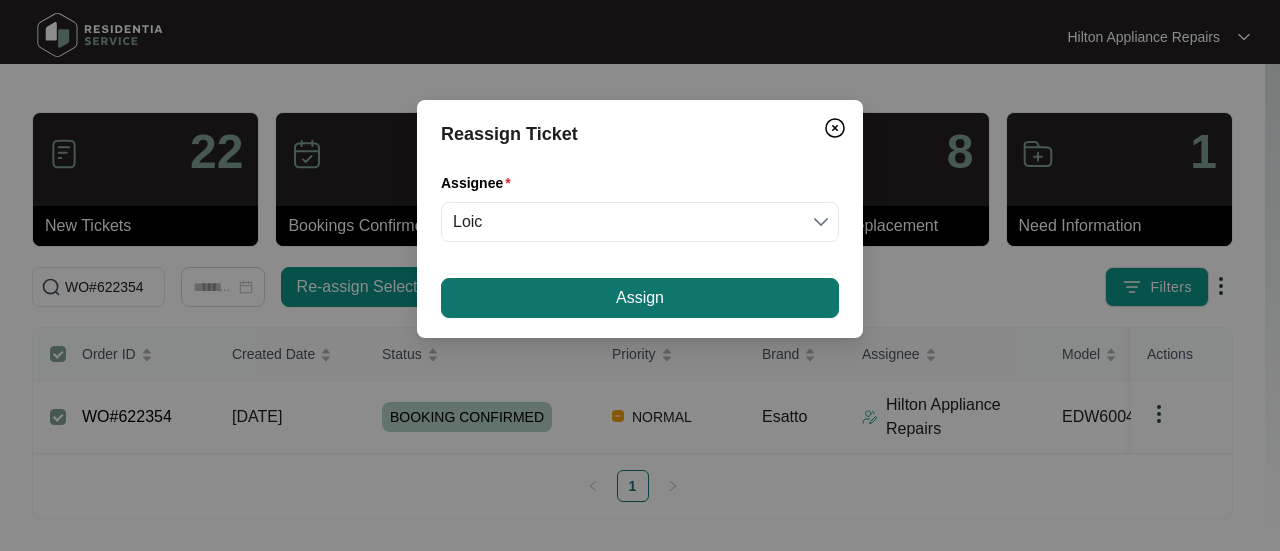 click on "Assign" at bounding box center [640, 298] 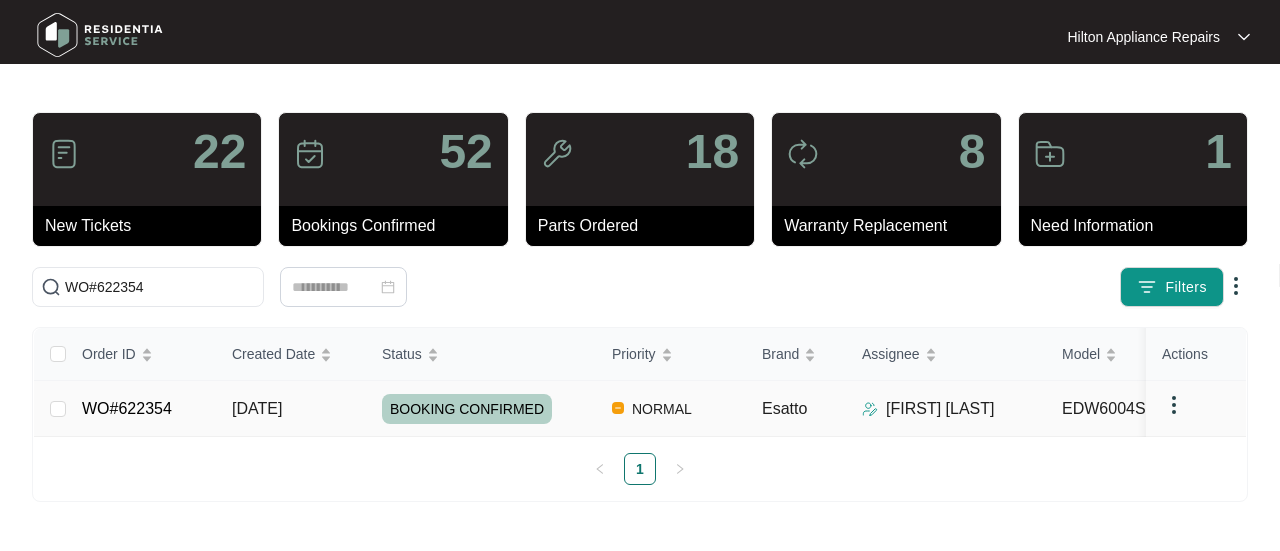 click on "[DATE]" at bounding box center (257, 408) 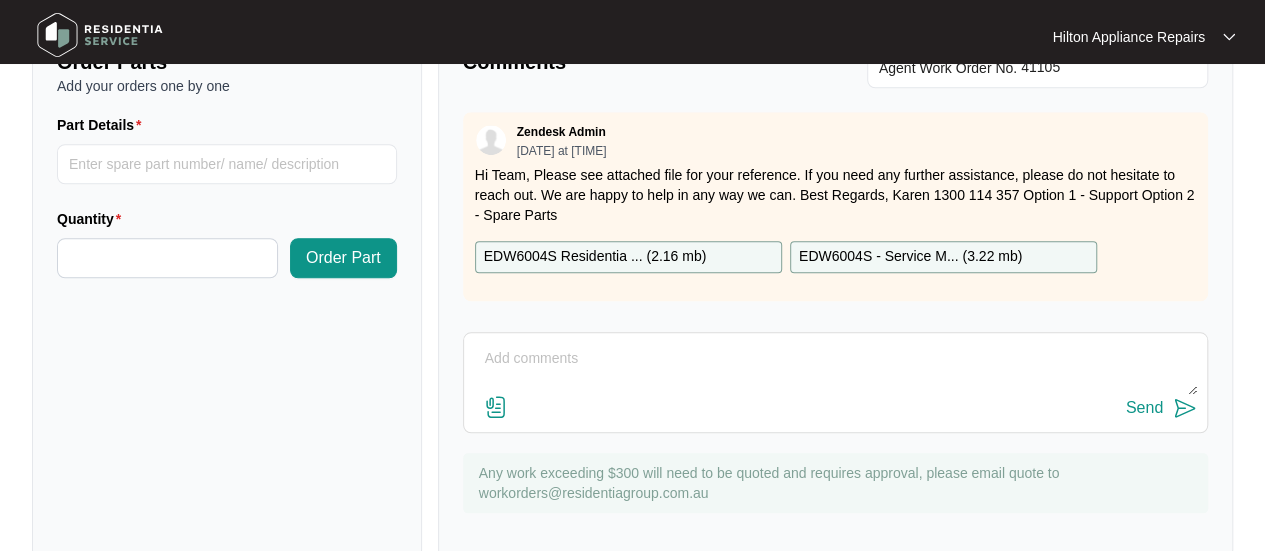 scroll, scrollTop: 800, scrollLeft: 0, axis: vertical 